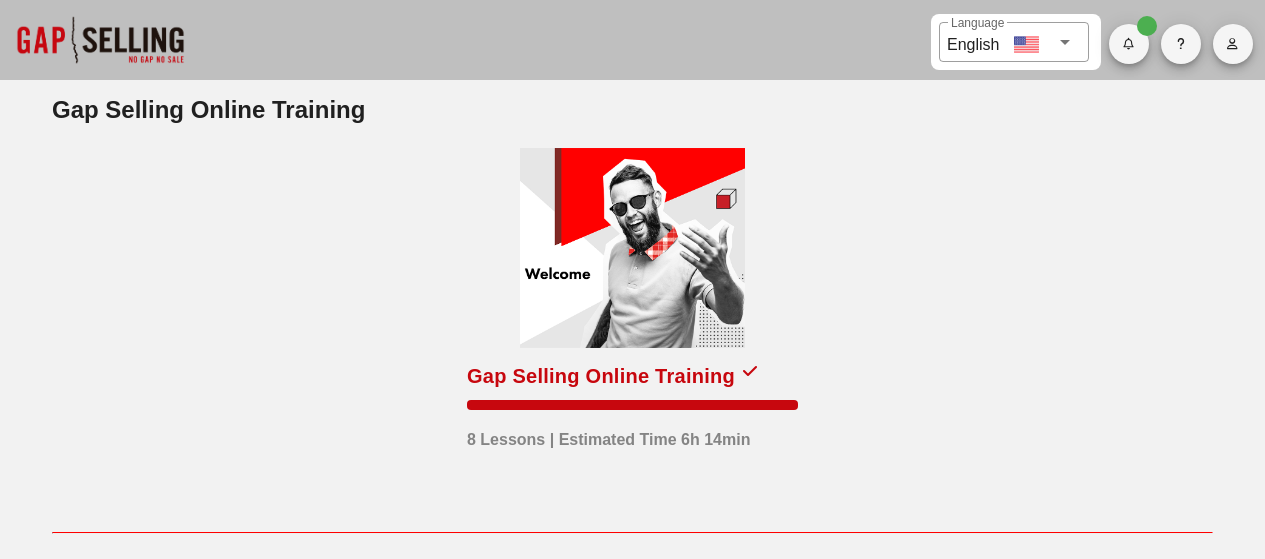 scroll, scrollTop: 0, scrollLeft: 0, axis: both 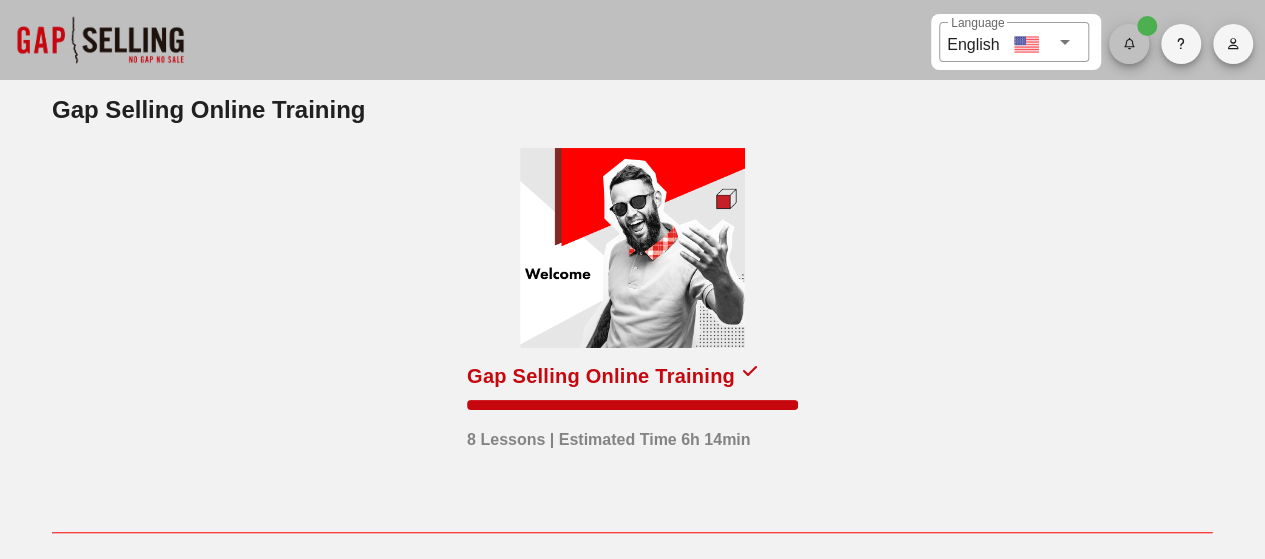 click at bounding box center (1129, 44) 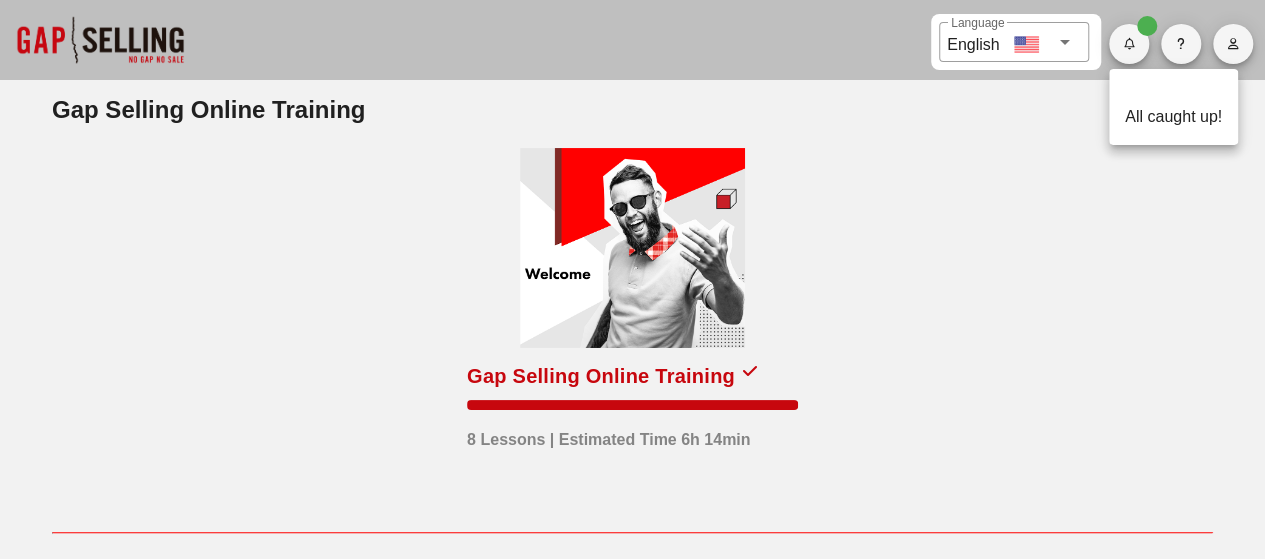 click on "Gap Selling Online Training 8 Lessons | Estimated Time 6h 14min" at bounding box center [632, 330] 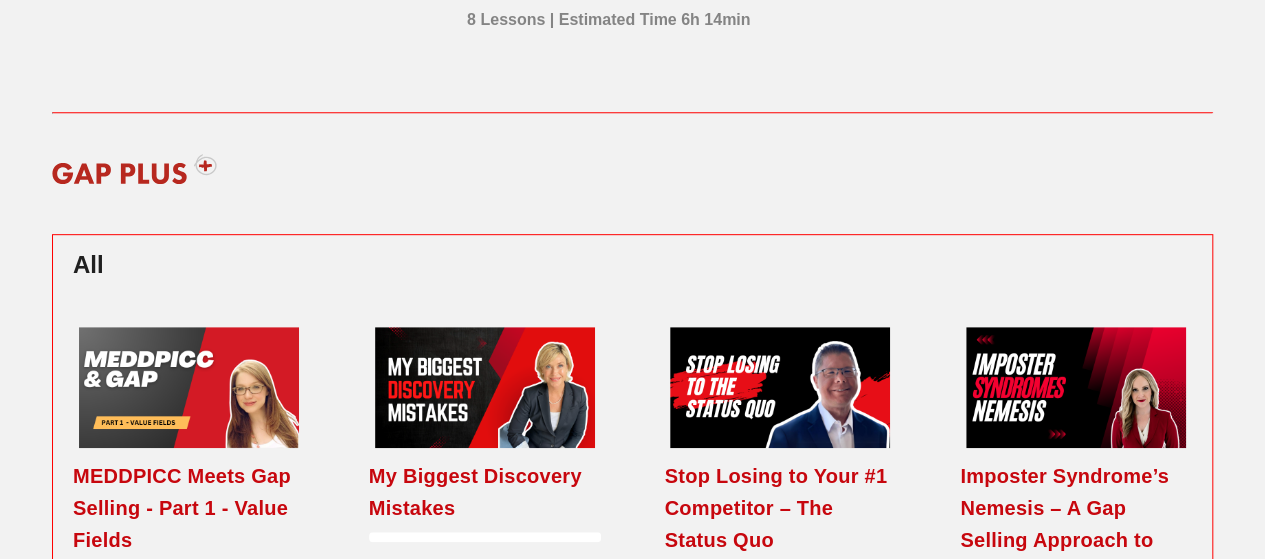 scroll, scrollTop: 419, scrollLeft: 0, axis: vertical 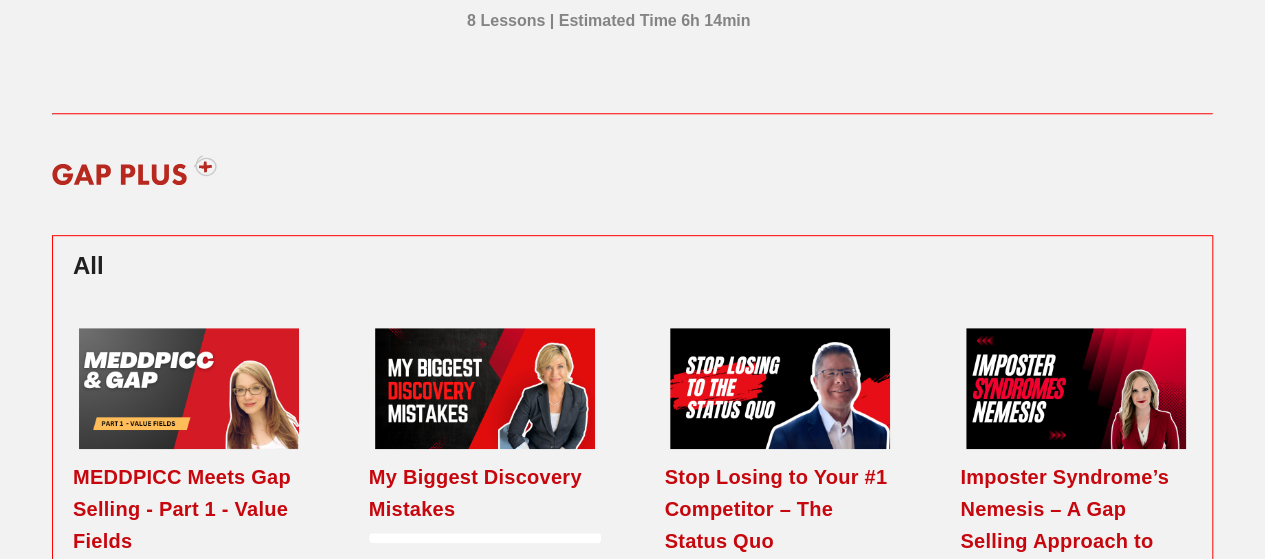 click at bounding box center (134, 170) 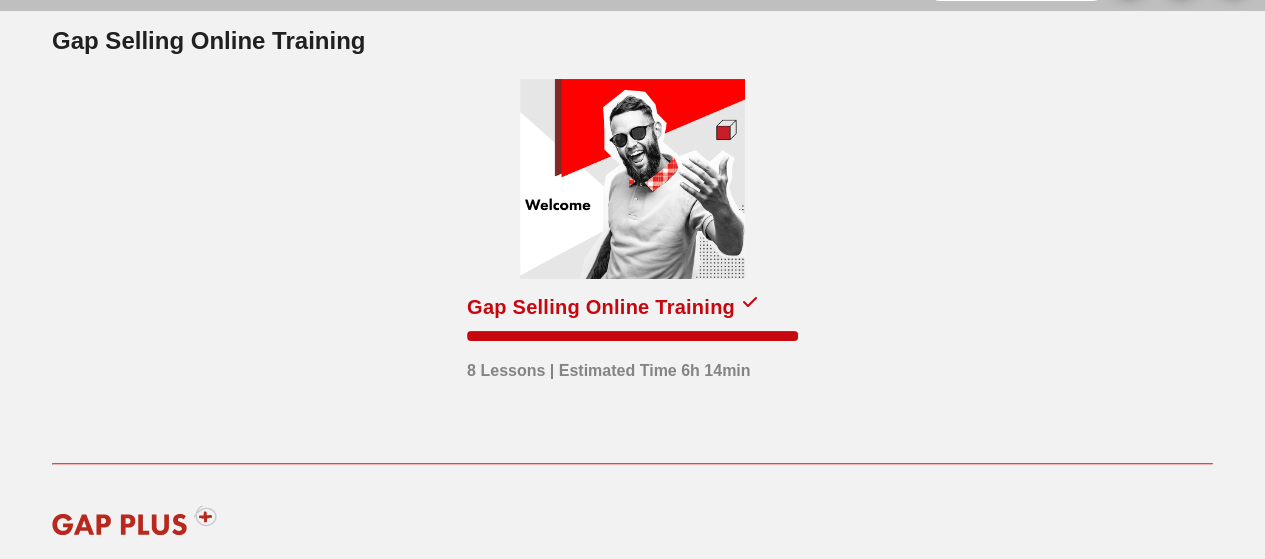 scroll, scrollTop: 0, scrollLeft: 0, axis: both 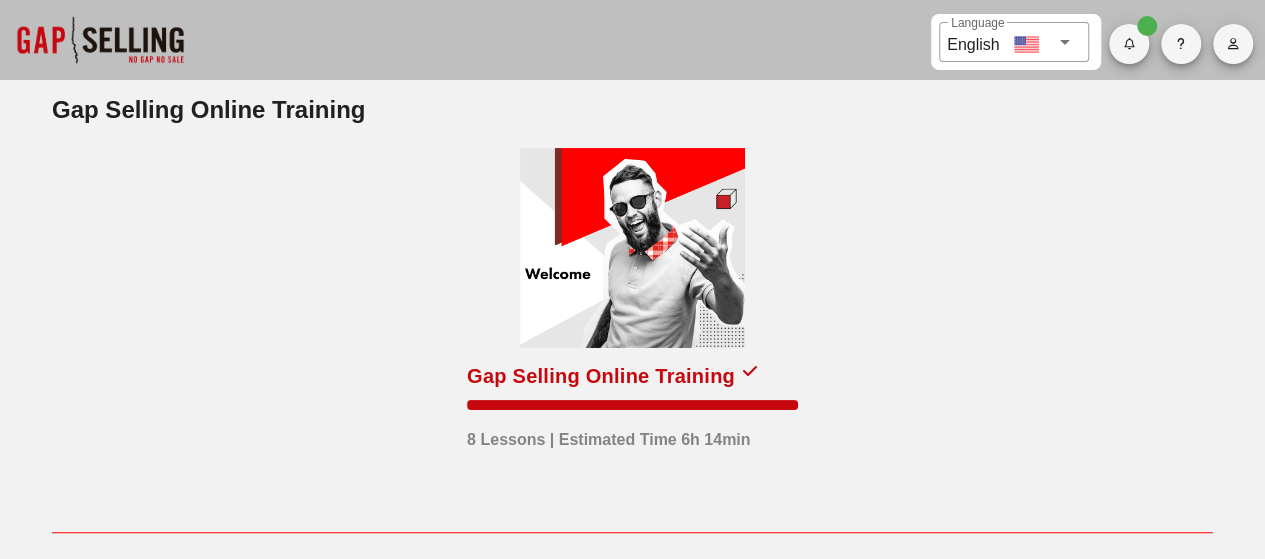 click at bounding box center (100, 40) 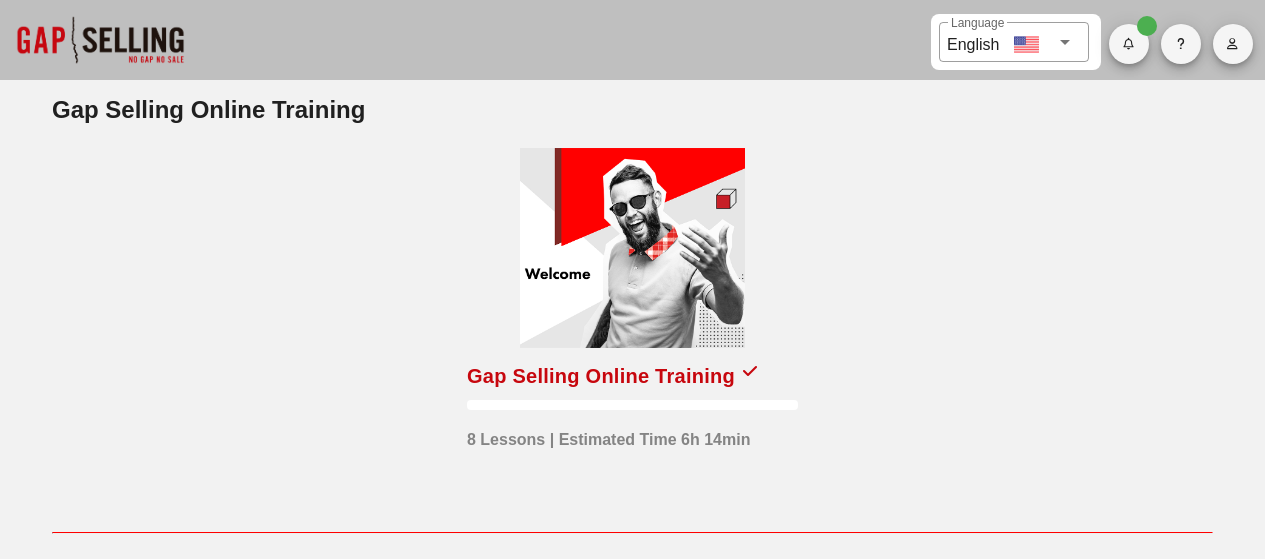 scroll, scrollTop: 0, scrollLeft: 0, axis: both 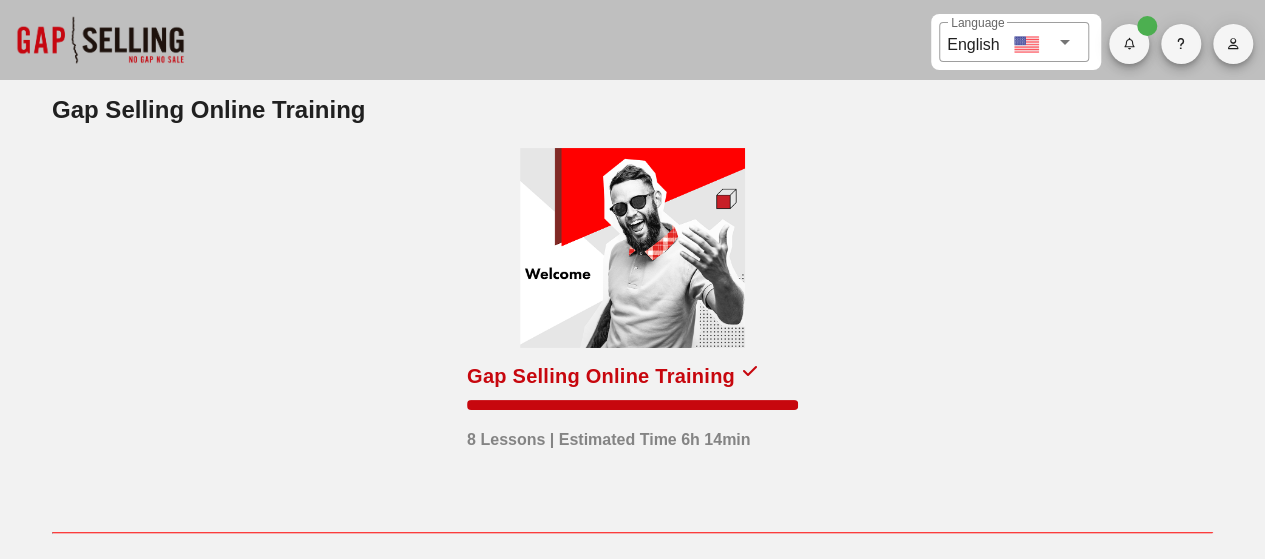 click at bounding box center [1128, 44] 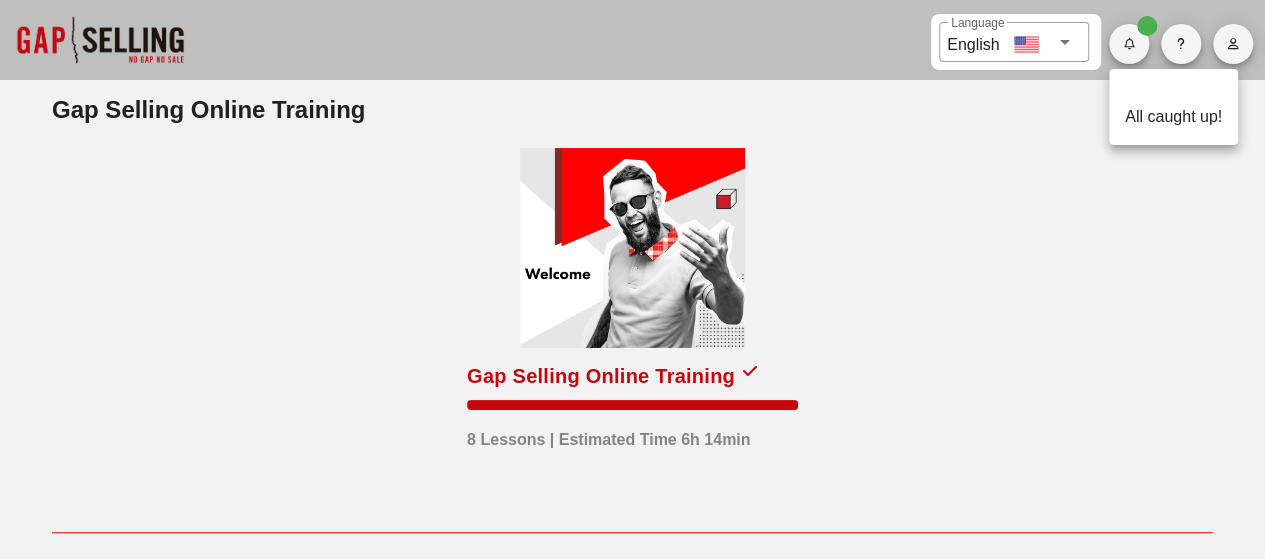 click on "All caught up!" at bounding box center [1173, 107] 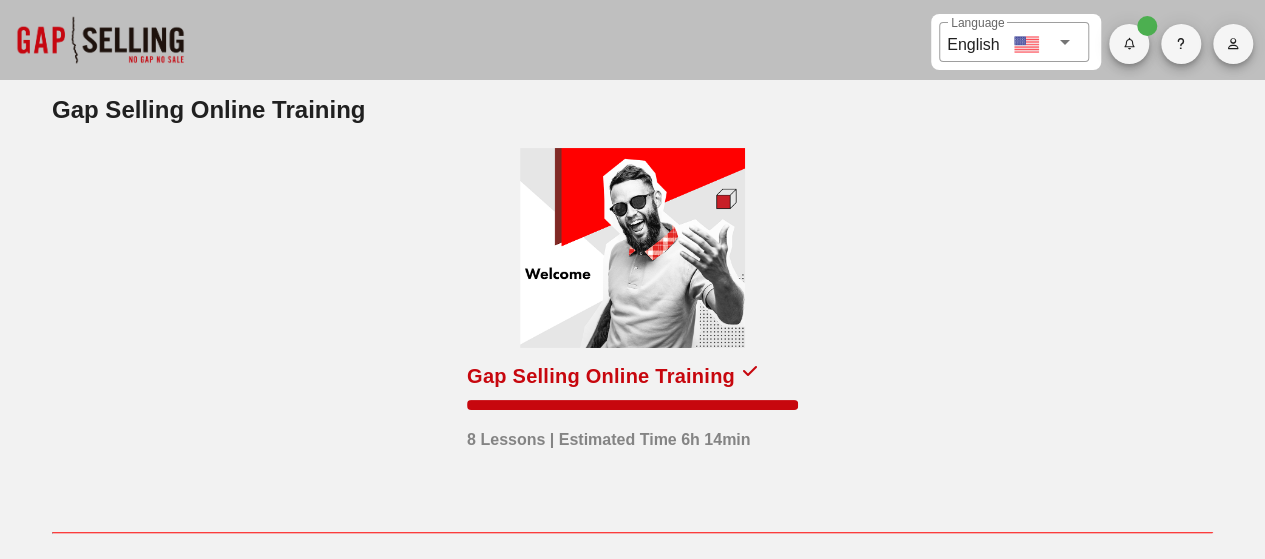 click on "Gap Selling Online Training" at bounding box center (632, 110) 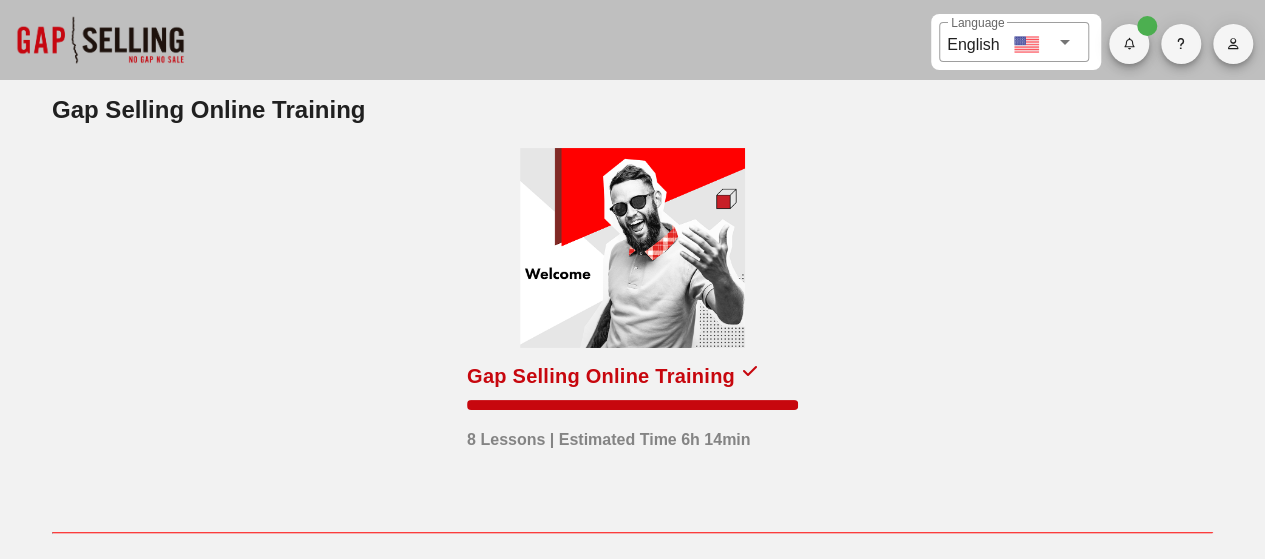 click at bounding box center [1129, 44] 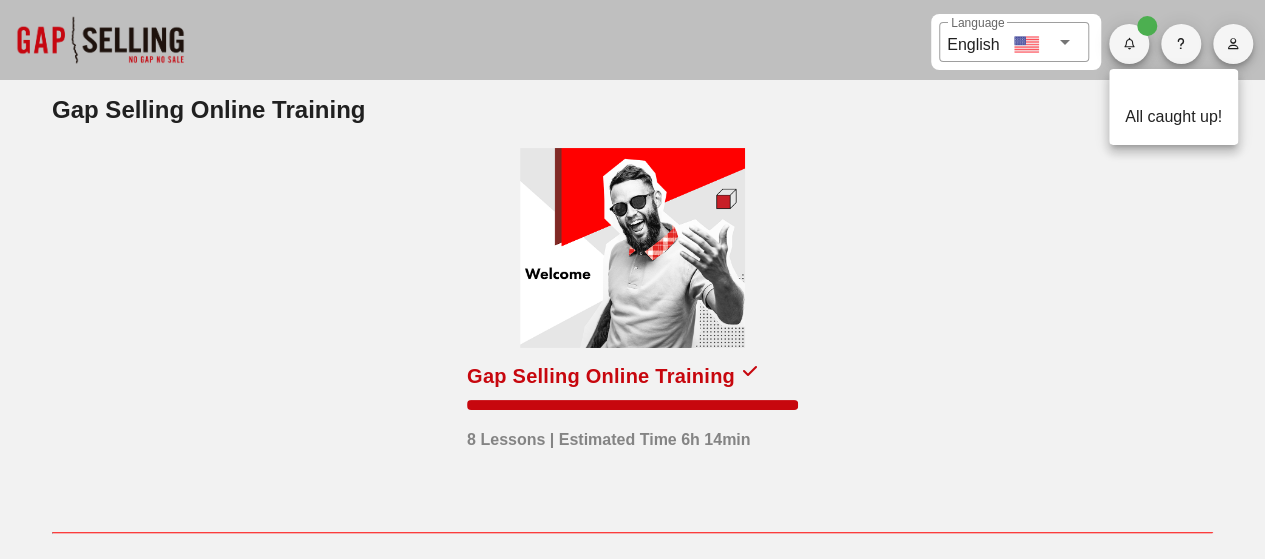 click at bounding box center (1129, 44) 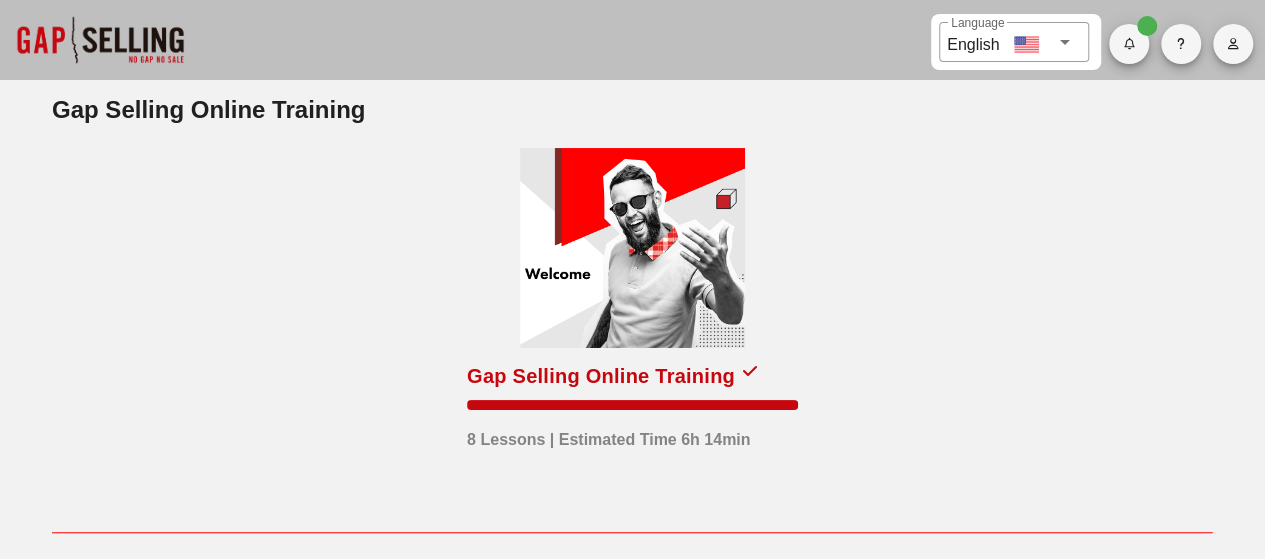 click at bounding box center (1129, 44) 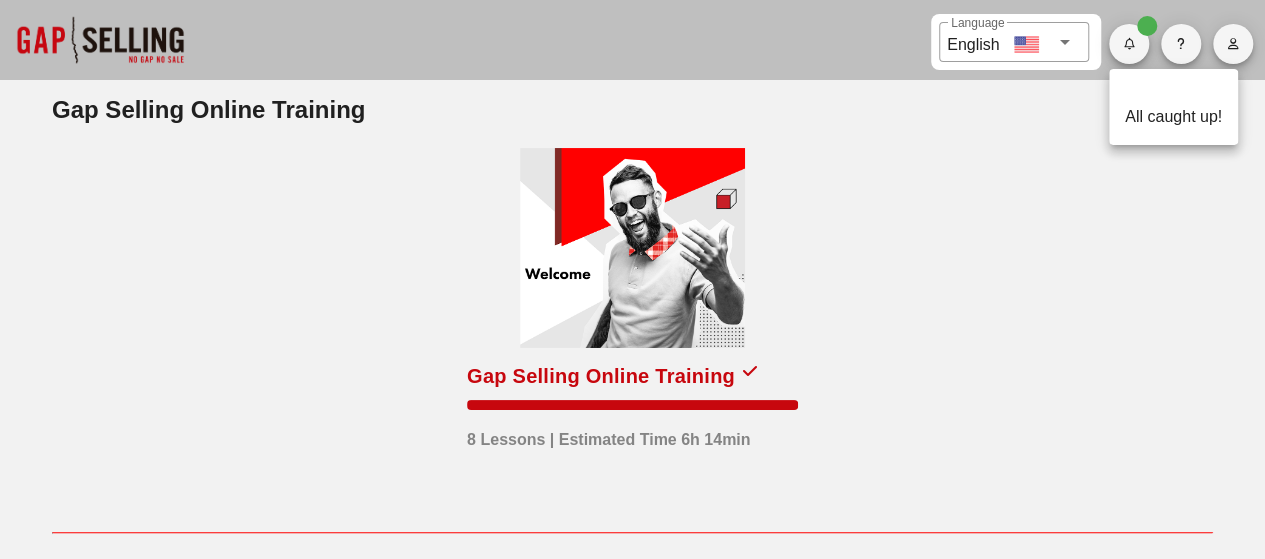 click on "All caught up!" at bounding box center (1173, 107) 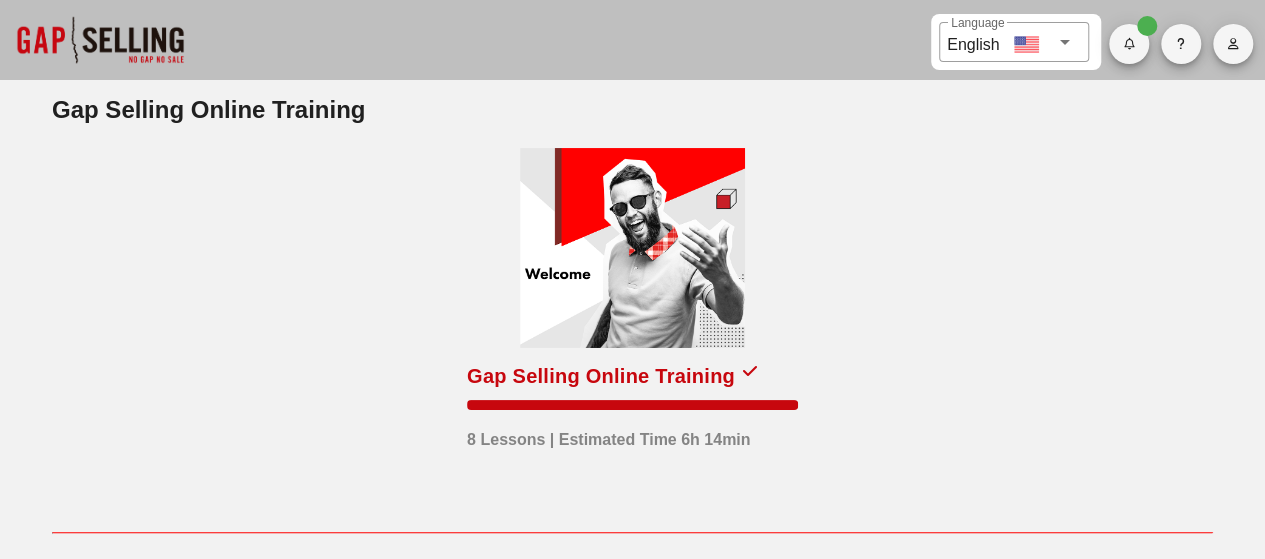 click on "Gap Selling Online Training 8 Lessons | Estimated Time 6h 14min" at bounding box center [632, 330] 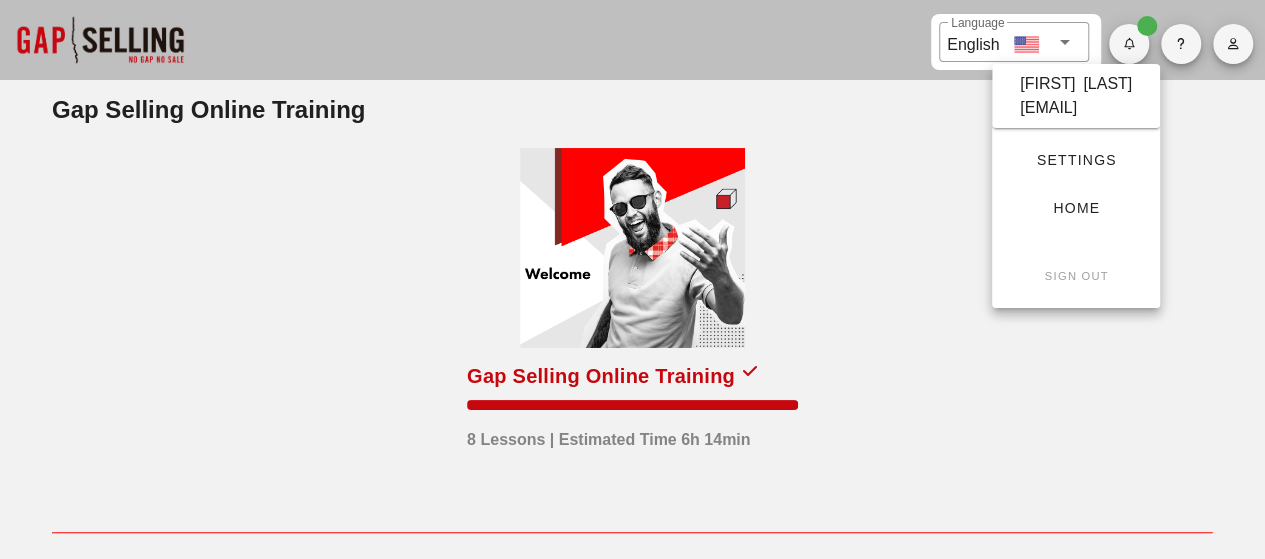 click on "Home" at bounding box center (1076, 208) 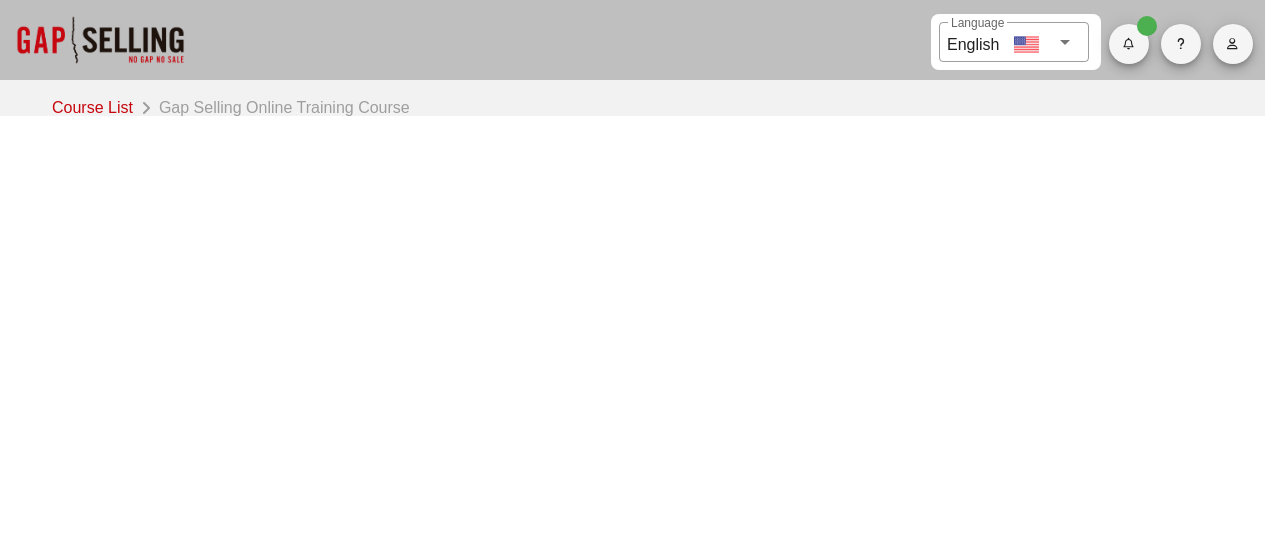 scroll, scrollTop: 0, scrollLeft: 0, axis: both 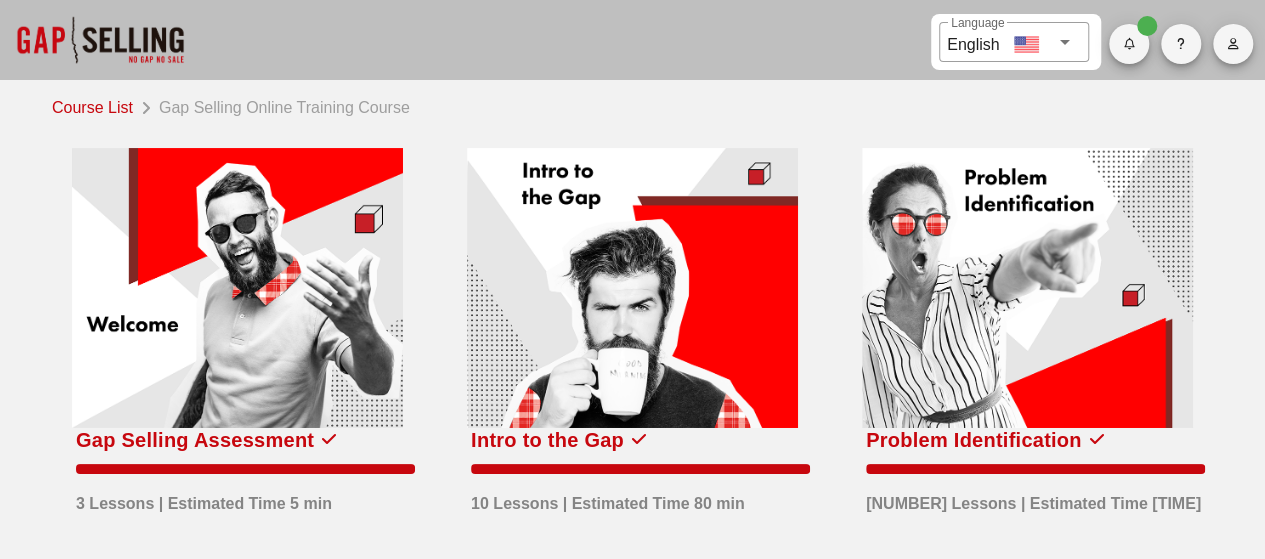 click at bounding box center (237, 288) 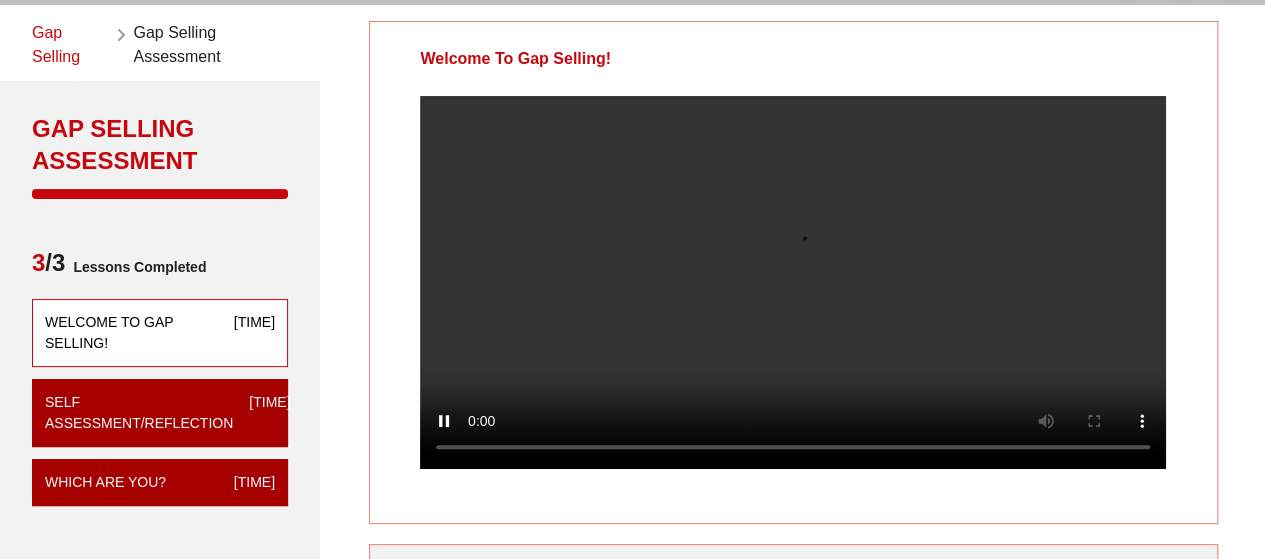 scroll, scrollTop: 64, scrollLeft: 0, axis: vertical 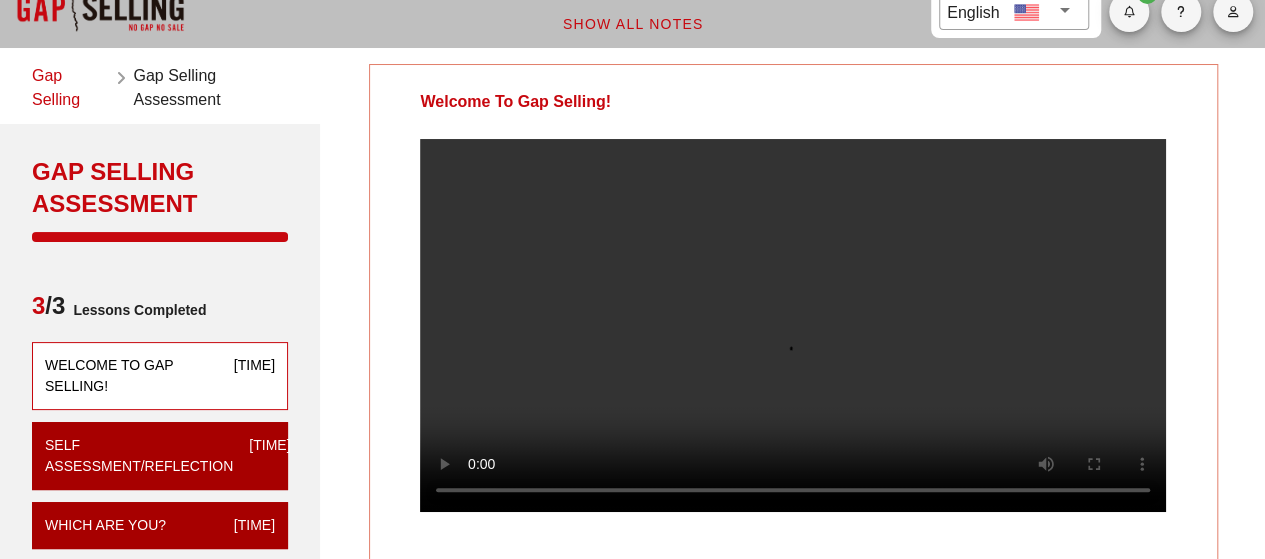click at bounding box center [793, 325] 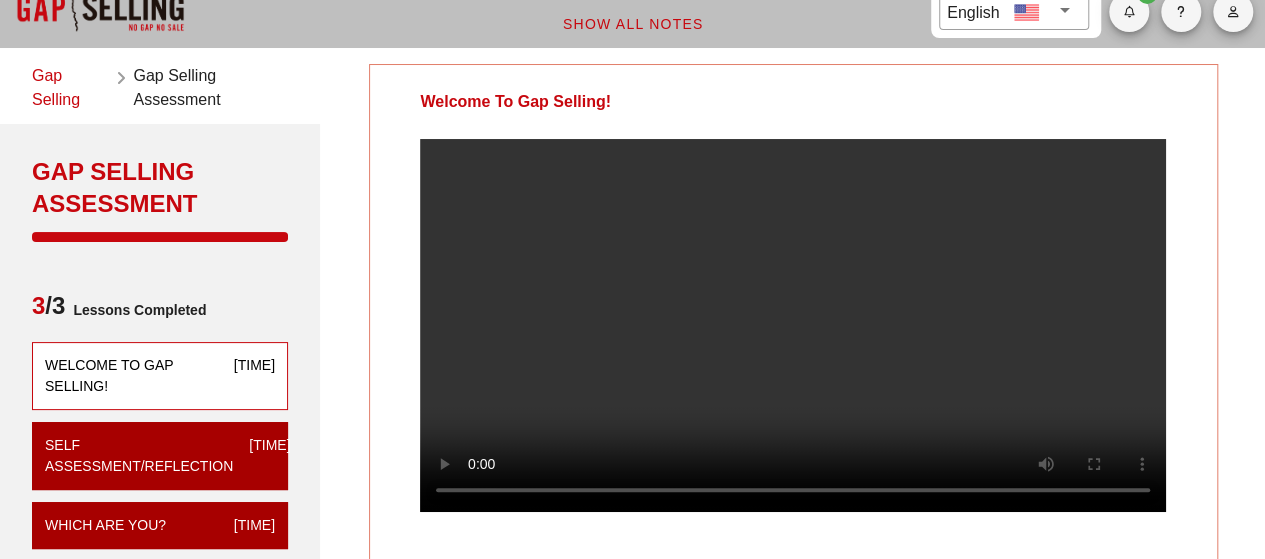 click at bounding box center [793, 325] 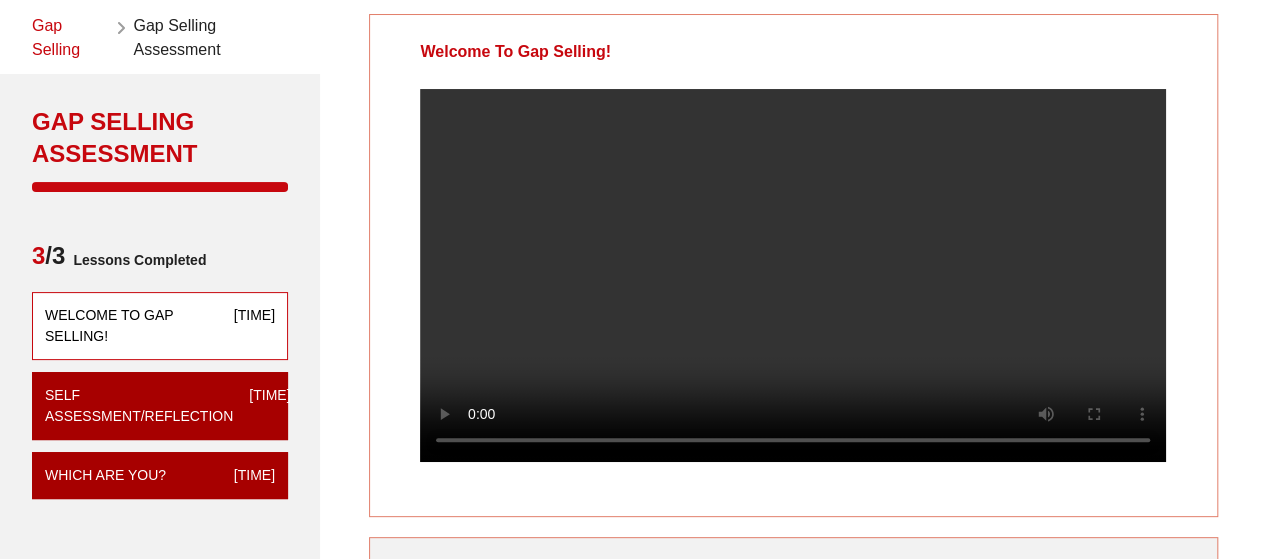 scroll, scrollTop: 85, scrollLeft: 0, axis: vertical 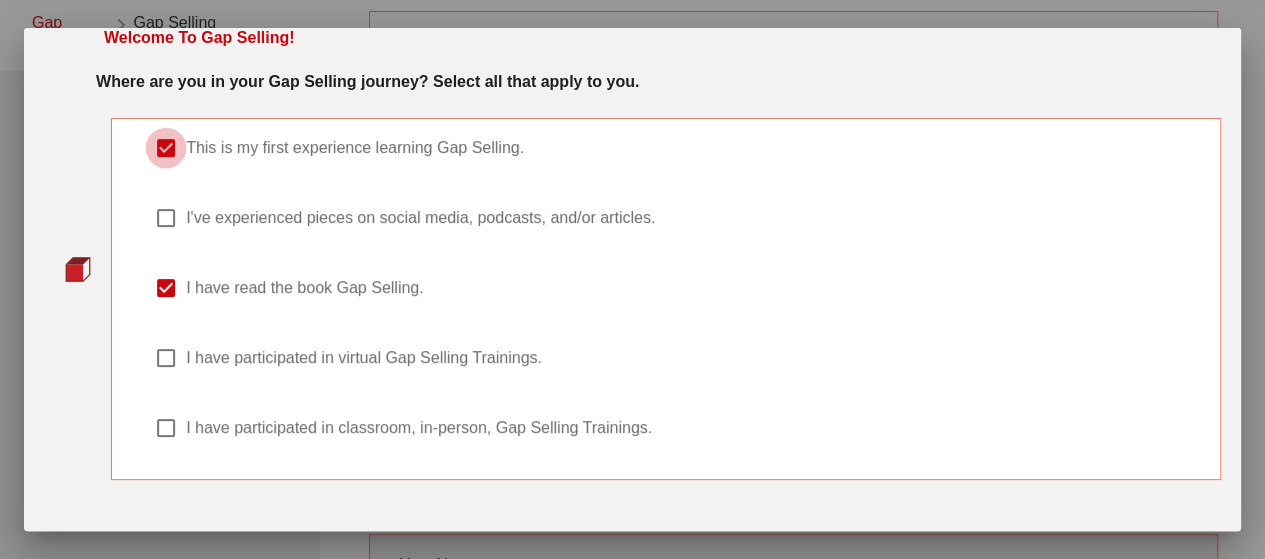 click at bounding box center (166, 148) 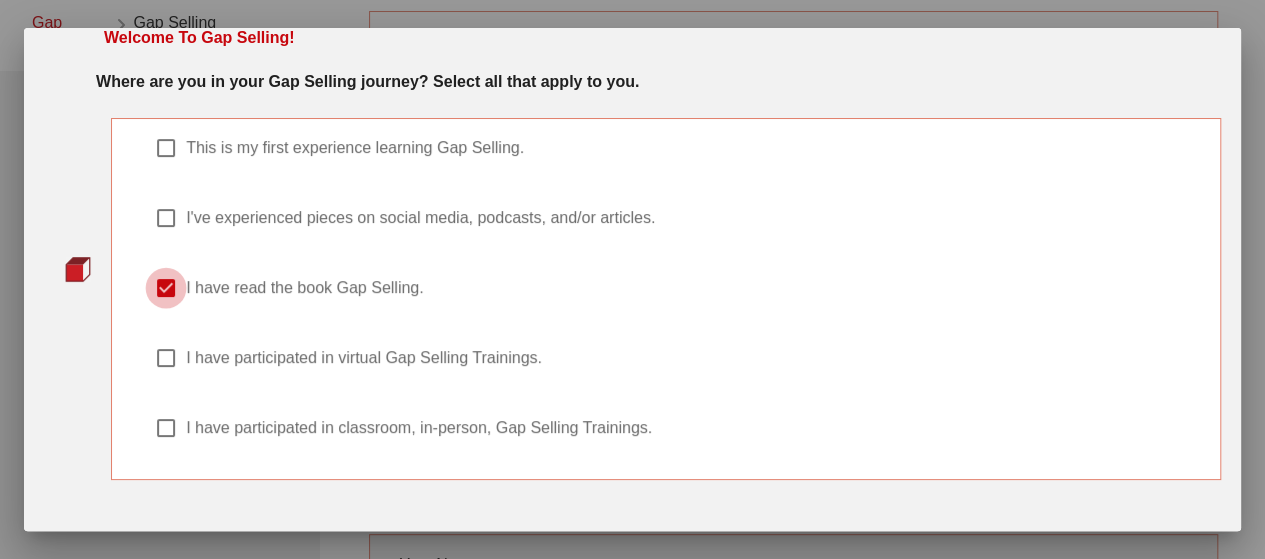 click at bounding box center (166, 288) 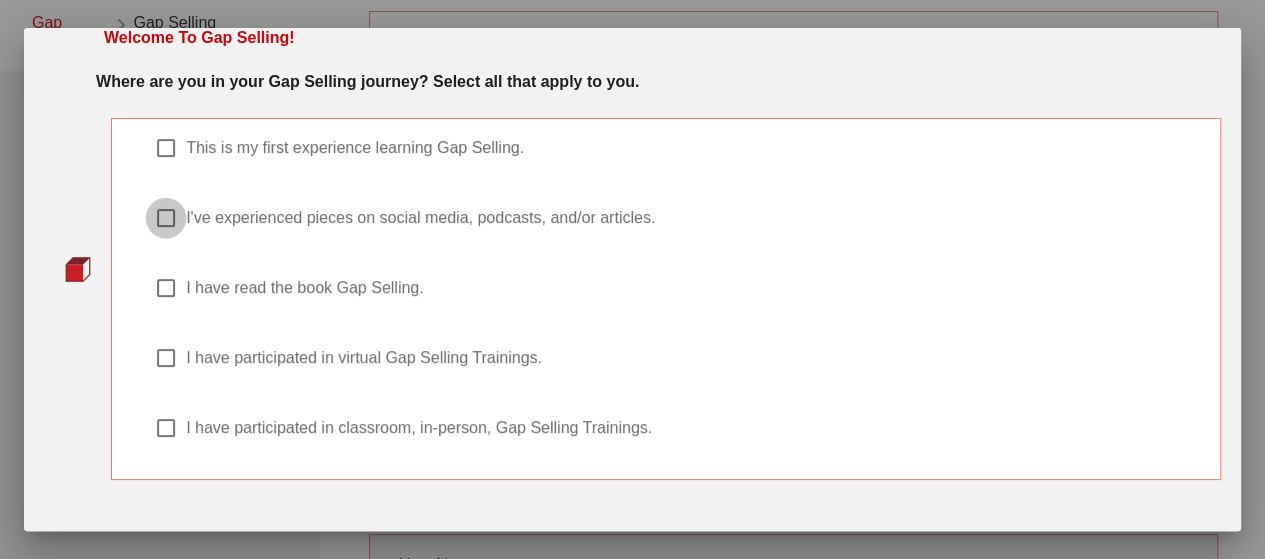 click at bounding box center (166, 148) 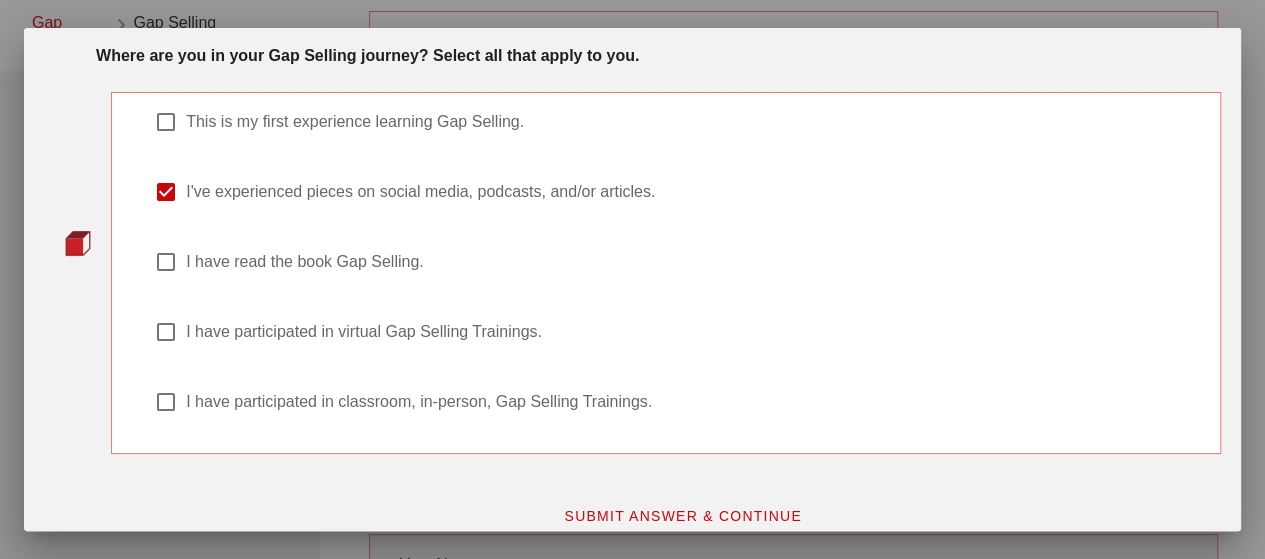 scroll, scrollTop: 90, scrollLeft: 0, axis: vertical 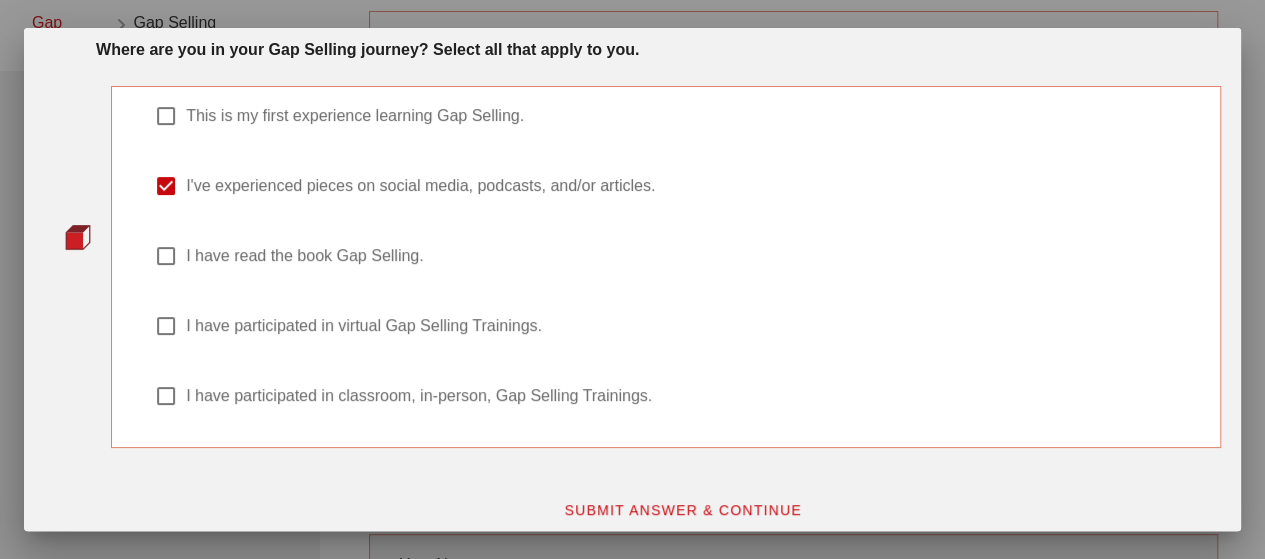 click at bounding box center (166, 116) 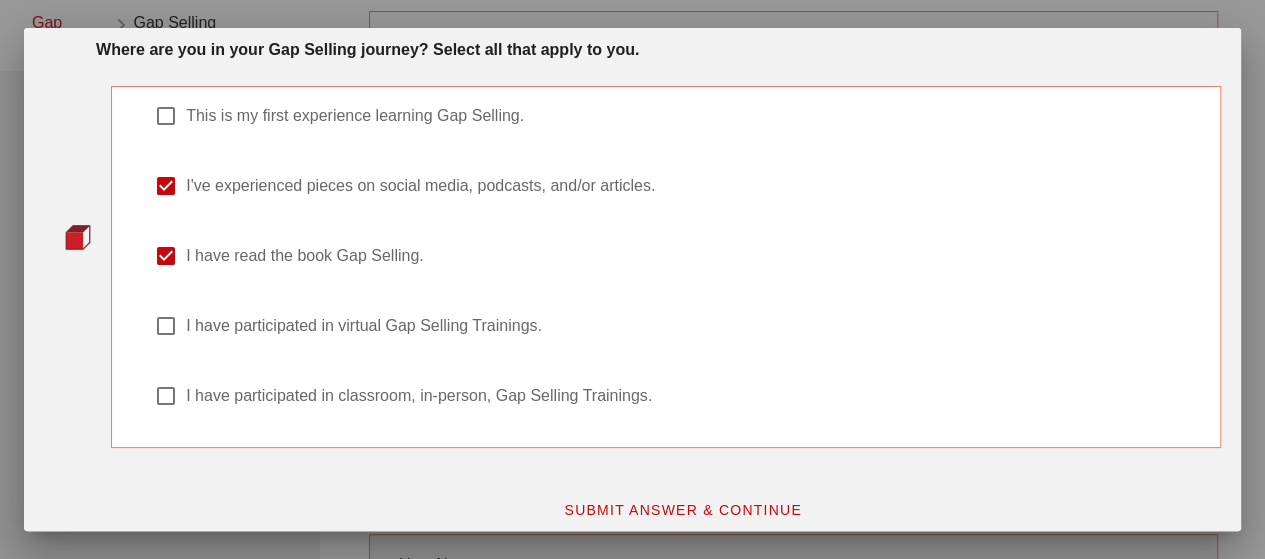 scroll, scrollTop: 106, scrollLeft: 0, axis: vertical 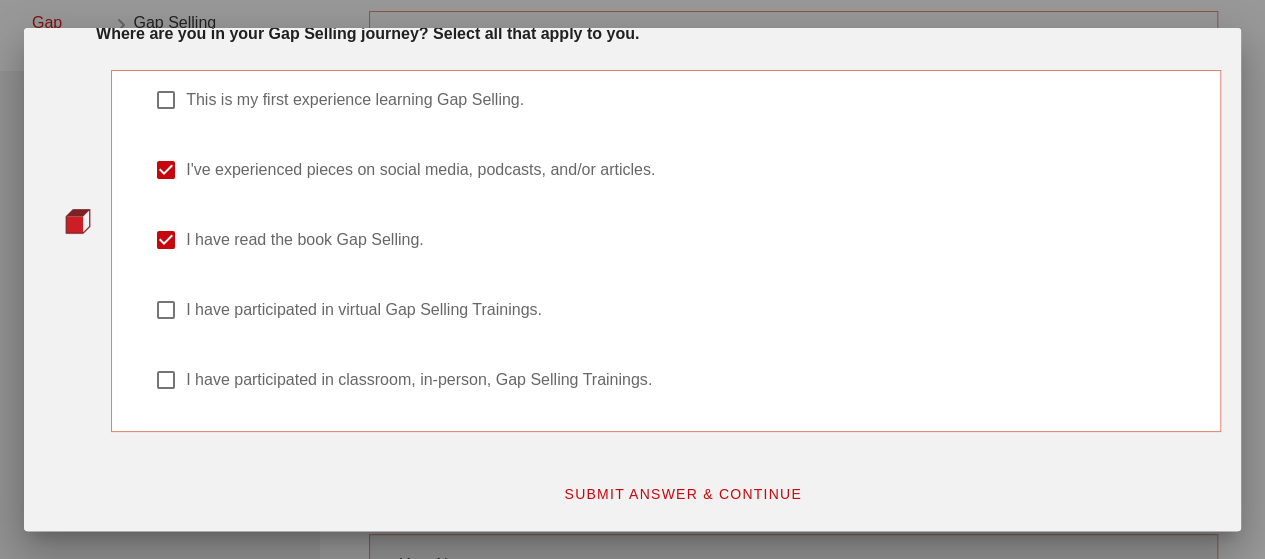 click at bounding box center [166, 100] 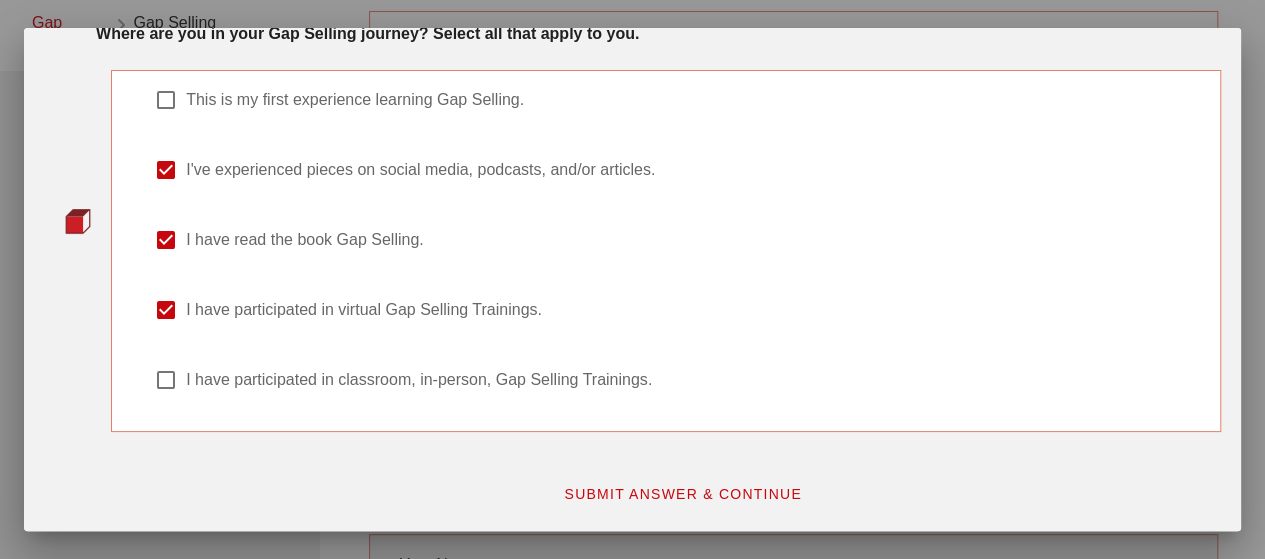 click at bounding box center [166, 100] 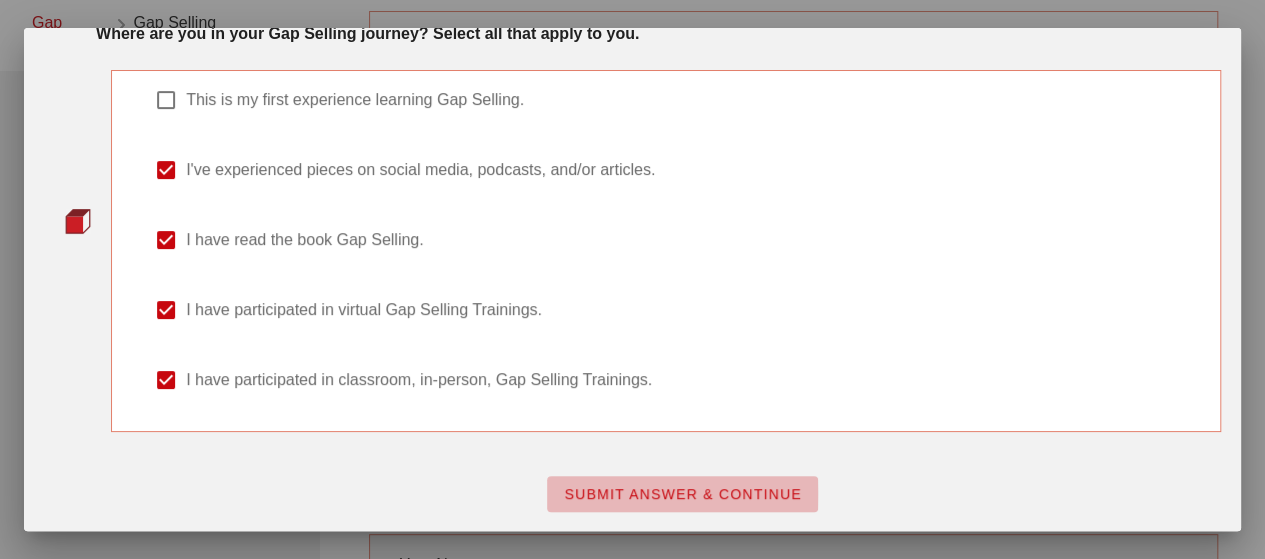 click on "SUBMIT ANSWER & CONTINUE" at bounding box center [682, 494] 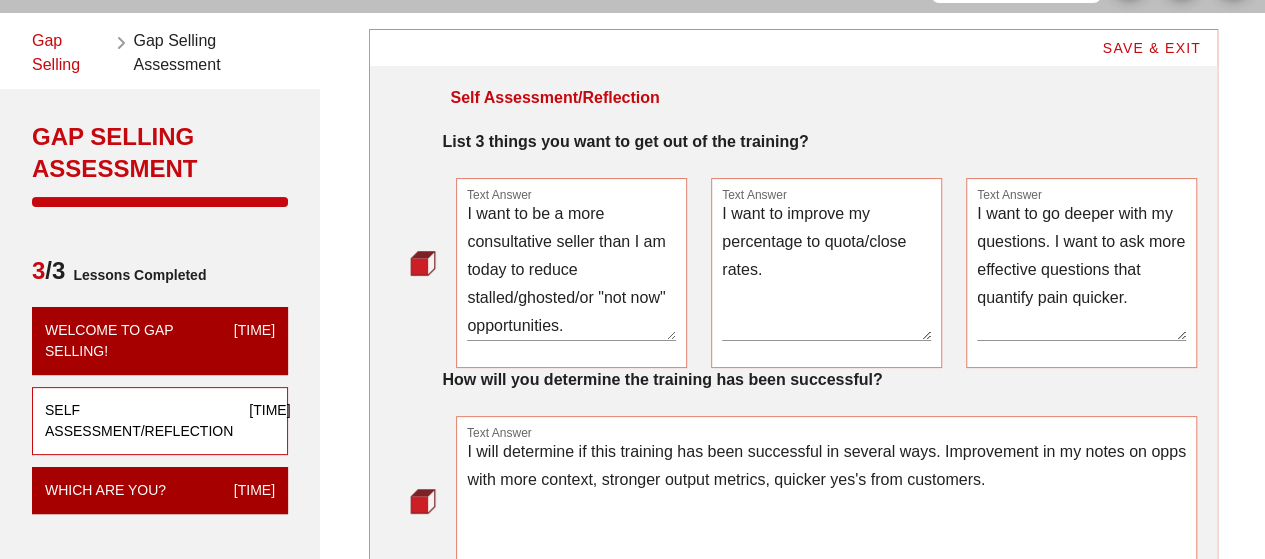 scroll, scrollTop: 66, scrollLeft: 0, axis: vertical 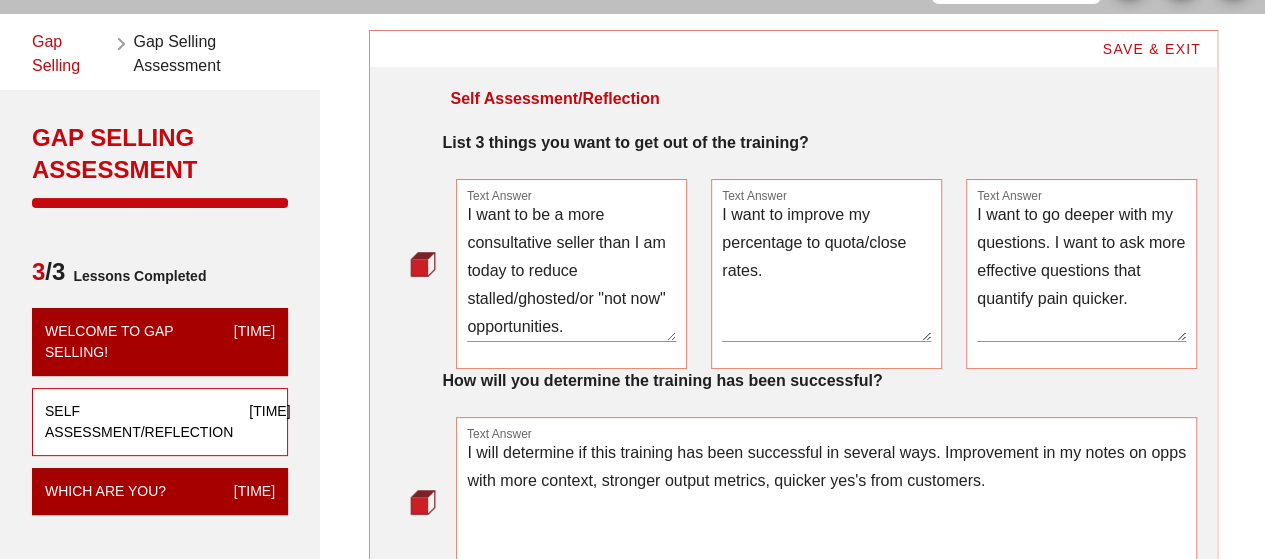 click on "I want to improve my percentage to quota/close rates." at bounding box center [826, 271] 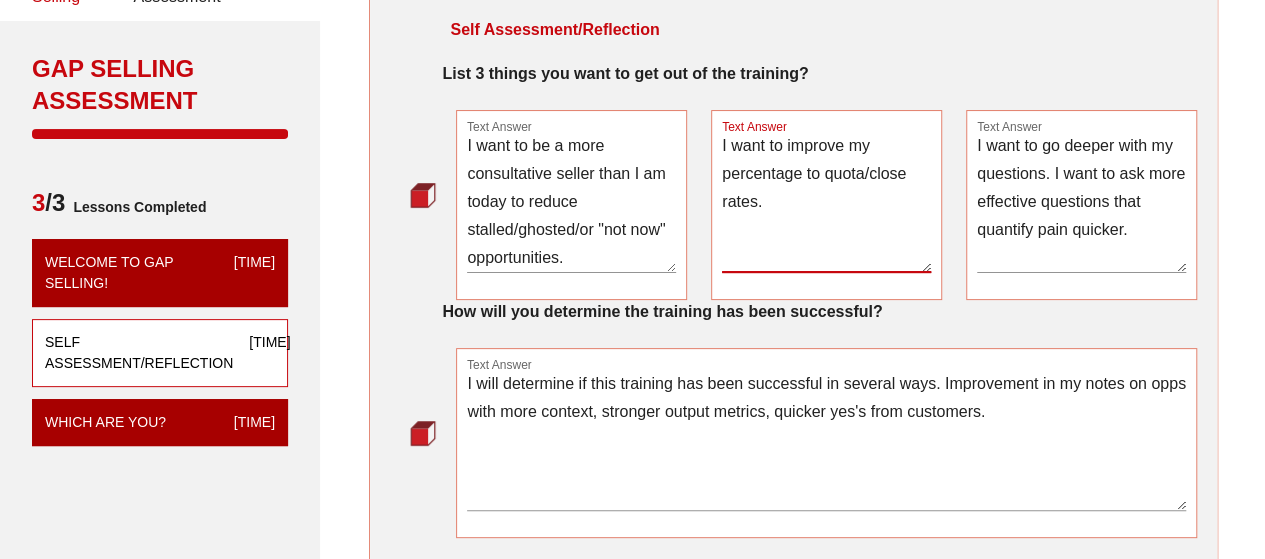 scroll, scrollTop: 139, scrollLeft: 0, axis: vertical 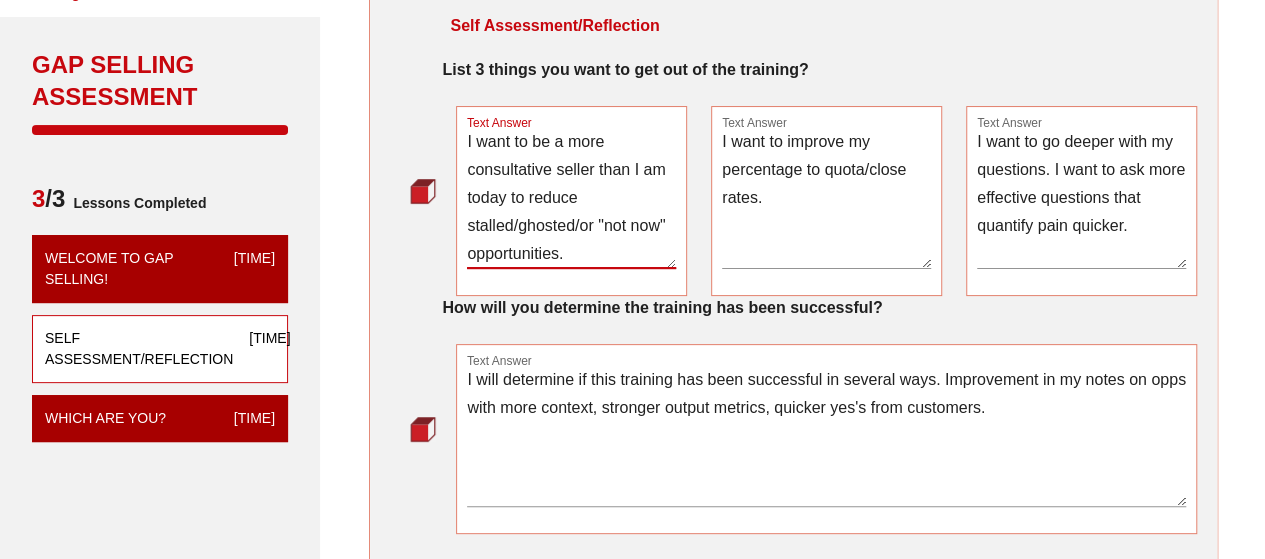 drag, startPoint x: 610, startPoint y: 249, endPoint x: 462, endPoint y: 122, distance: 195.02051 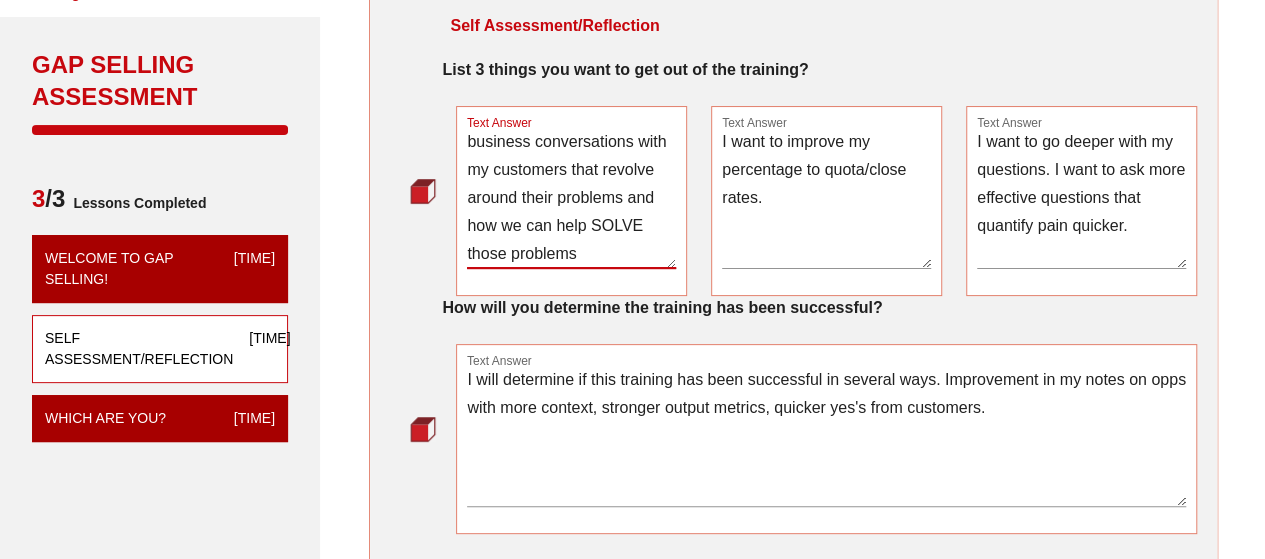 scroll, scrollTop: 51, scrollLeft: 0, axis: vertical 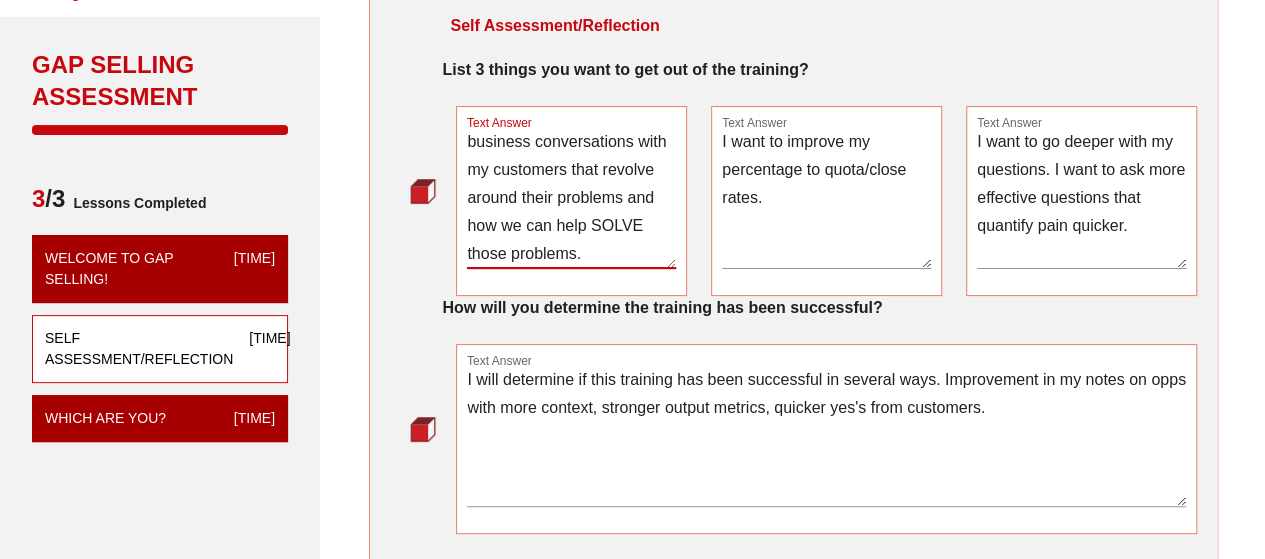 type on "I want to be able to have business conversations with my customers that revolve around their problems and how we can help SOLVE those problems." 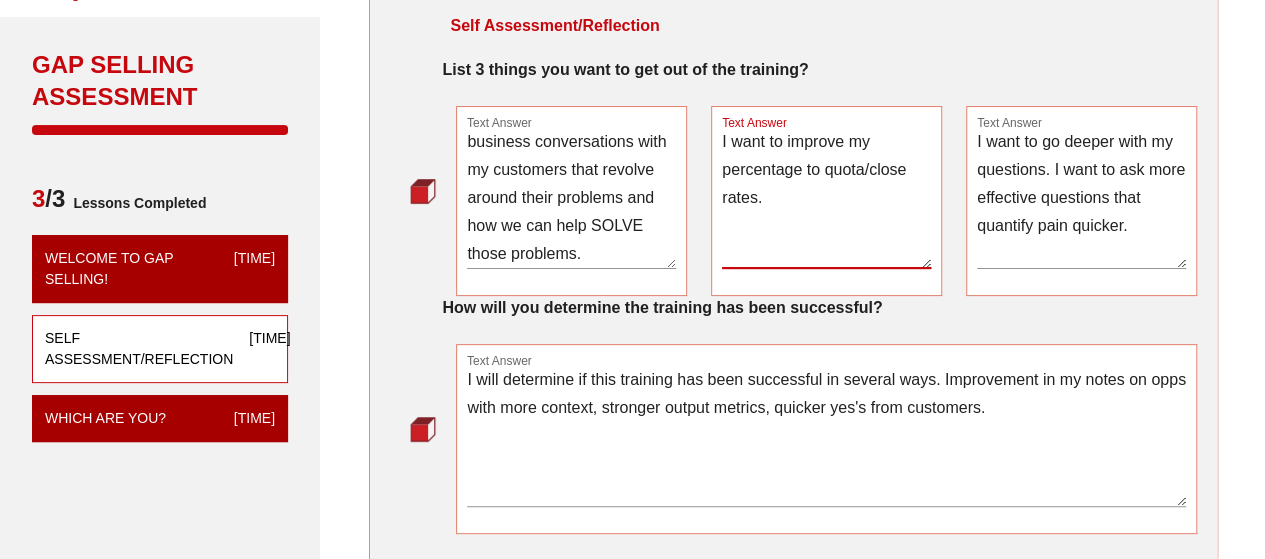 click on "I want to improve my percentage to quota/close rates." at bounding box center [826, 198] 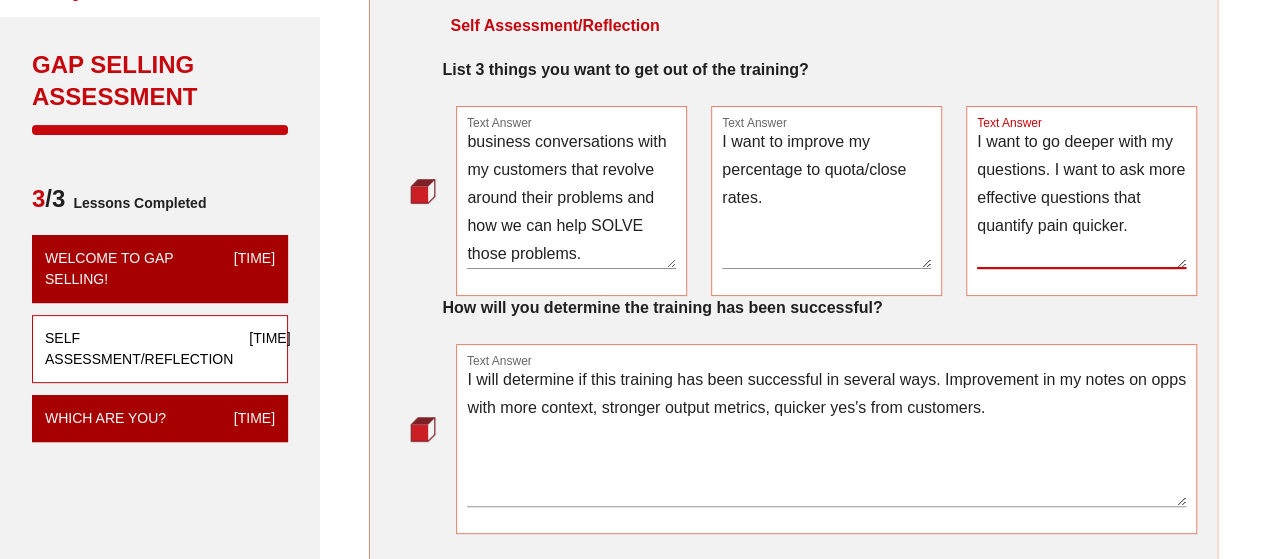 drag, startPoint x: 1152, startPoint y: 228, endPoint x: 1026, endPoint y: 150, distance: 148.18907 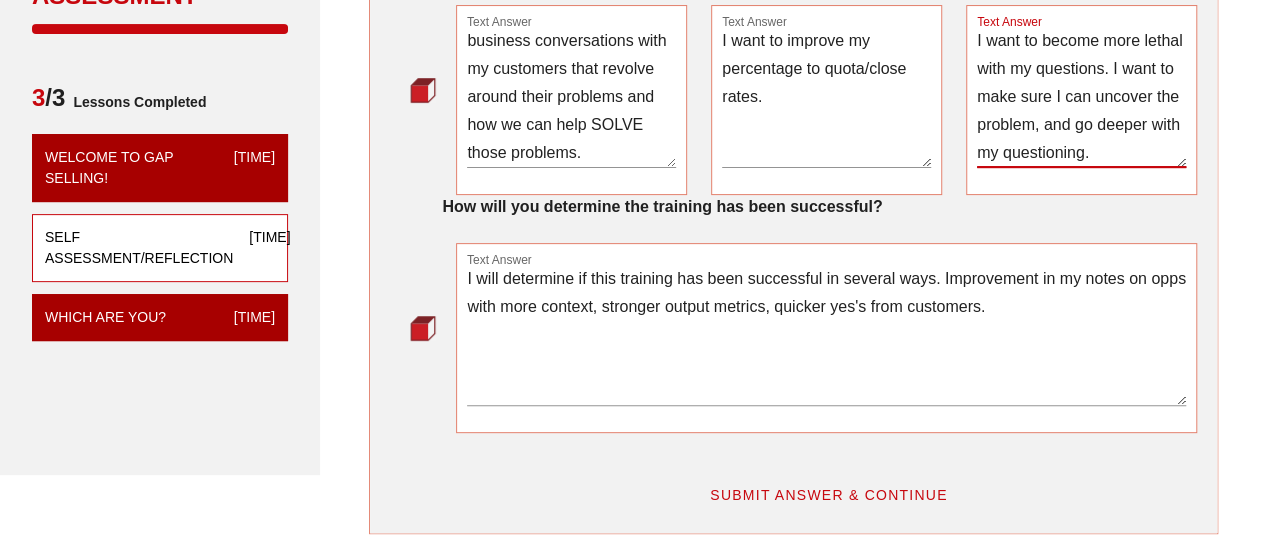 scroll, scrollTop: 241, scrollLeft: 0, axis: vertical 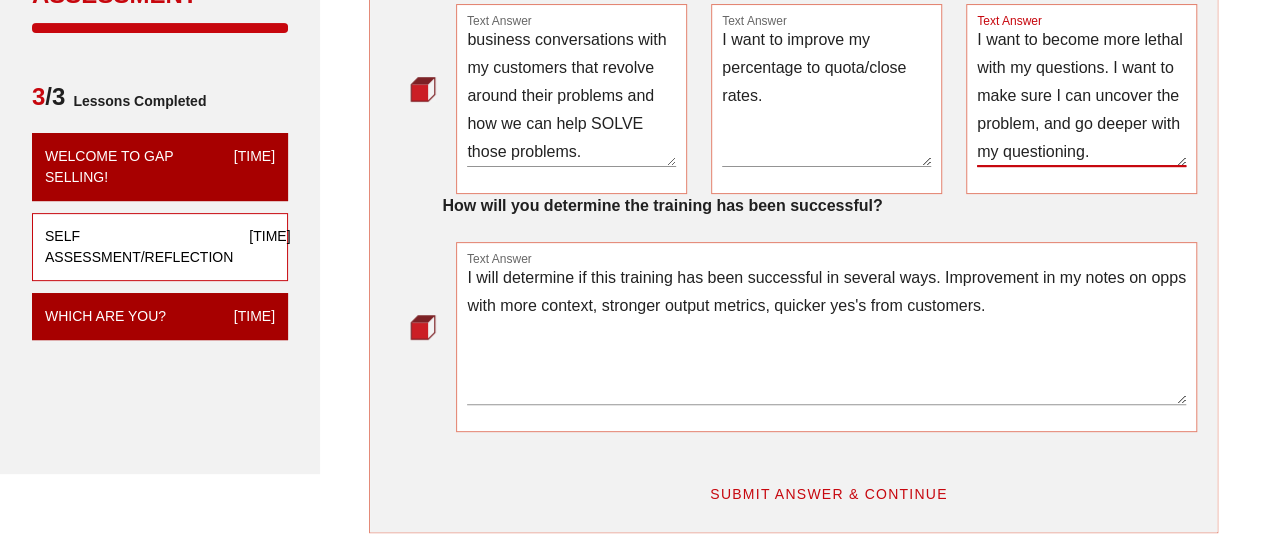 type on "I want to become more lethal with my questions. I want to make sure I can uncover the problem, and go deeper with my questioning." 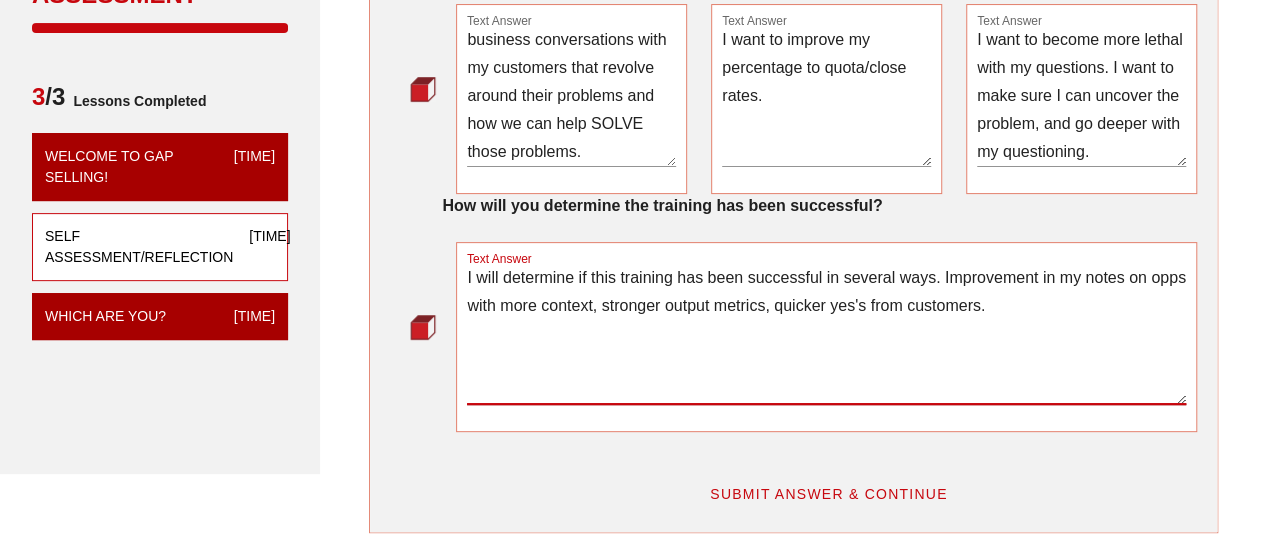 drag, startPoint x: 1010, startPoint y: 307, endPoint x: 455, endPoint y: 273, distance: 556.04047 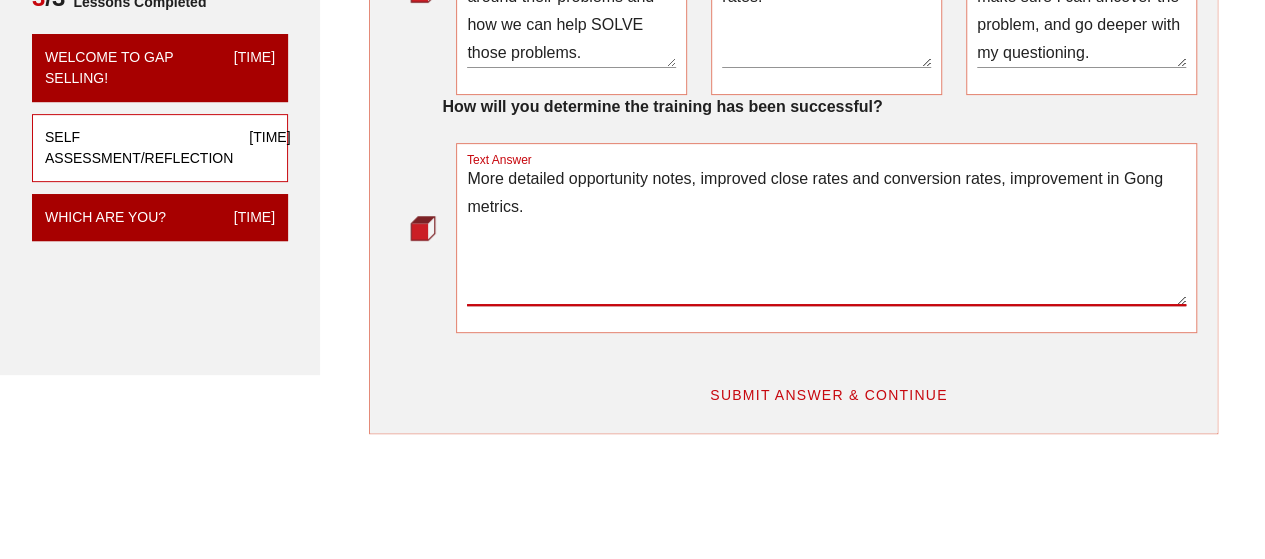 scroll, scrollTop: 349, scrollLeft: 0, axis: vertical 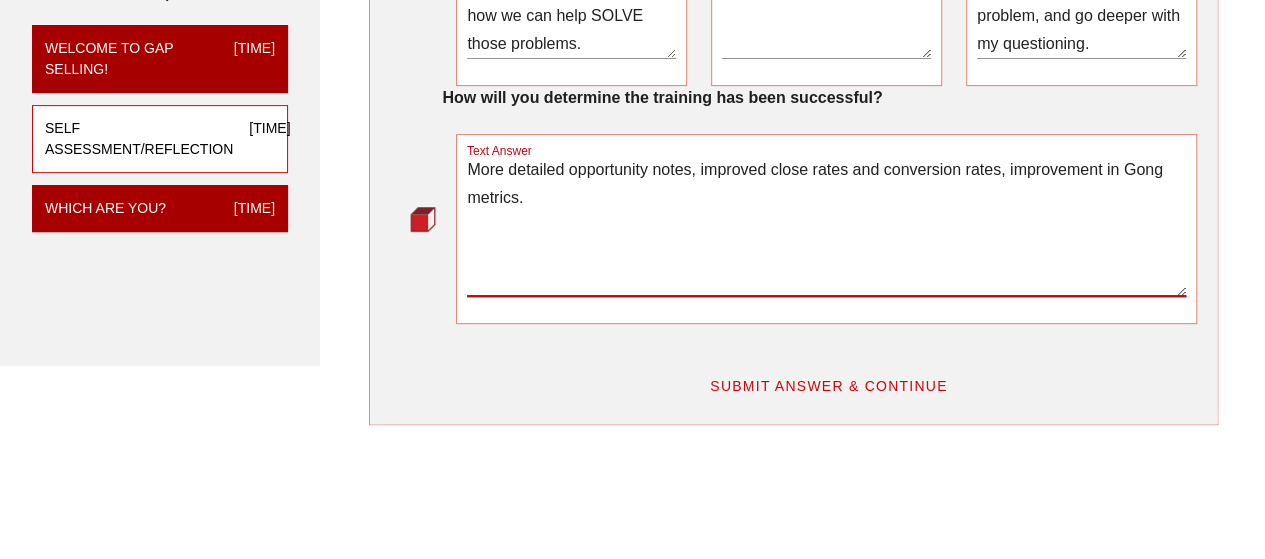 type on "More detailed opportunity notes, improved close rates and conversion rates, improvement in Gong metrics." 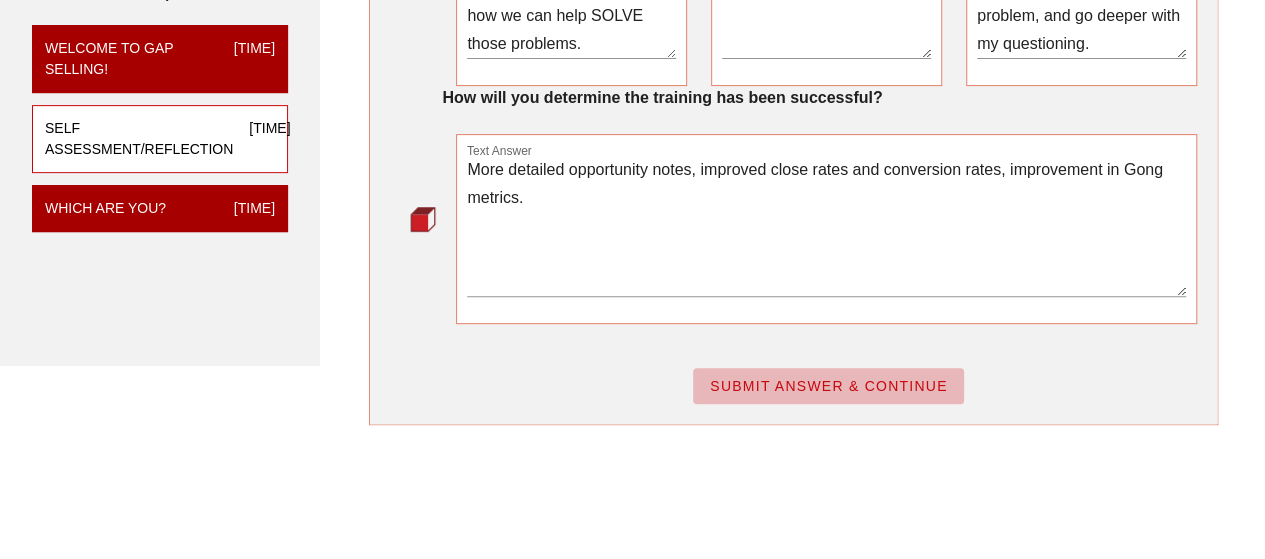 click on "SUBMIT ANSWER & CONTINUE" at bounding box center [828, 386] 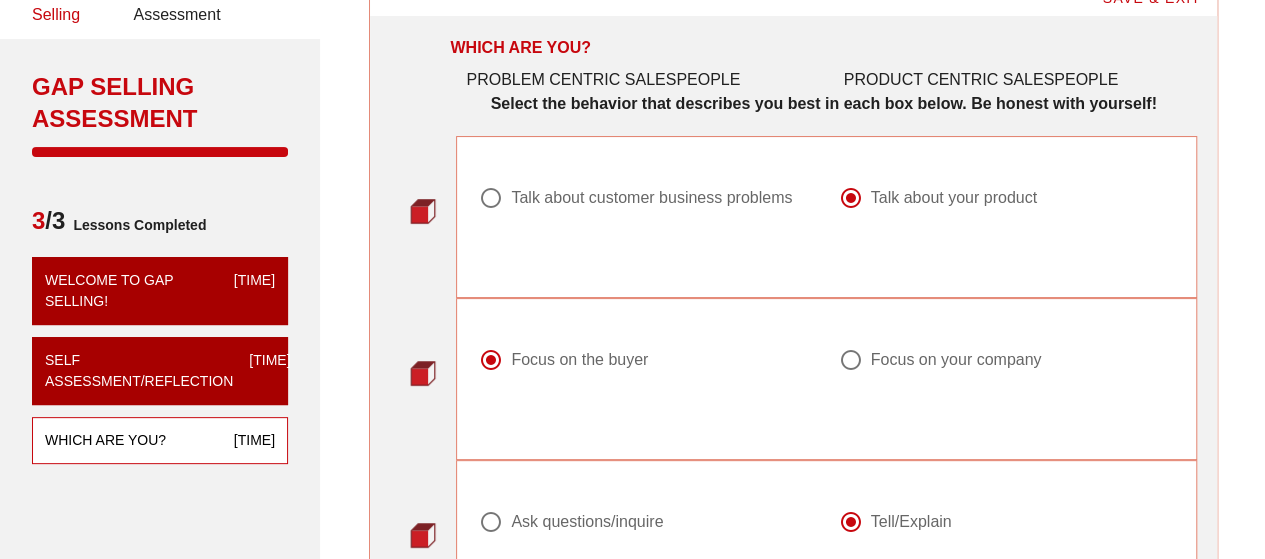 scroll, scrollTop: 133, scrollLeft: 0, axis: vertical 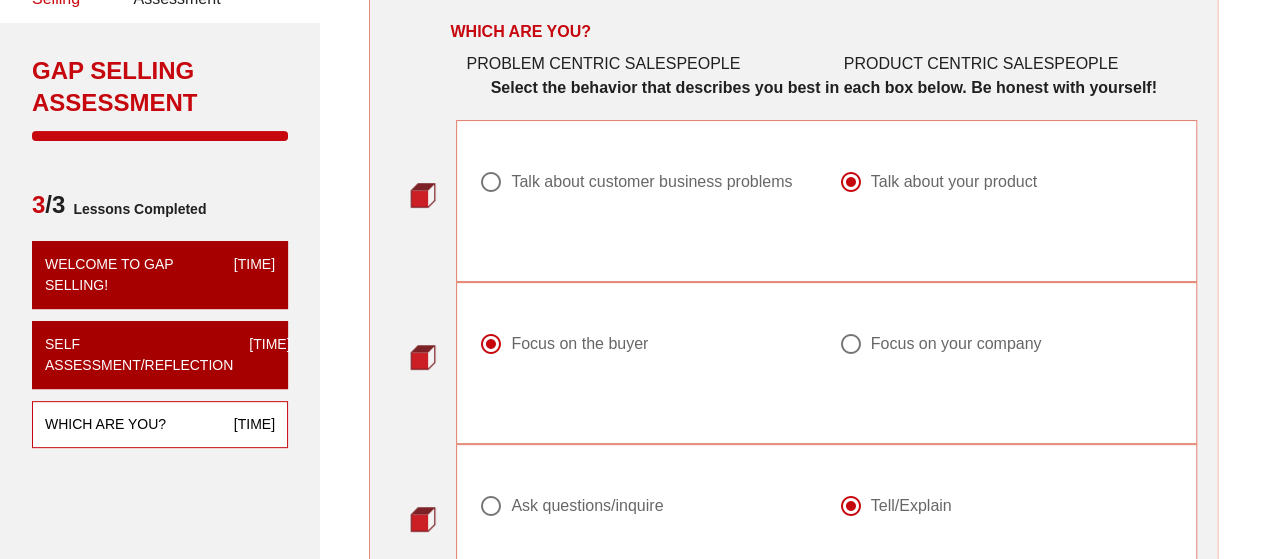 click on "Talk about customer business problems" at bounding box center (651, 182) 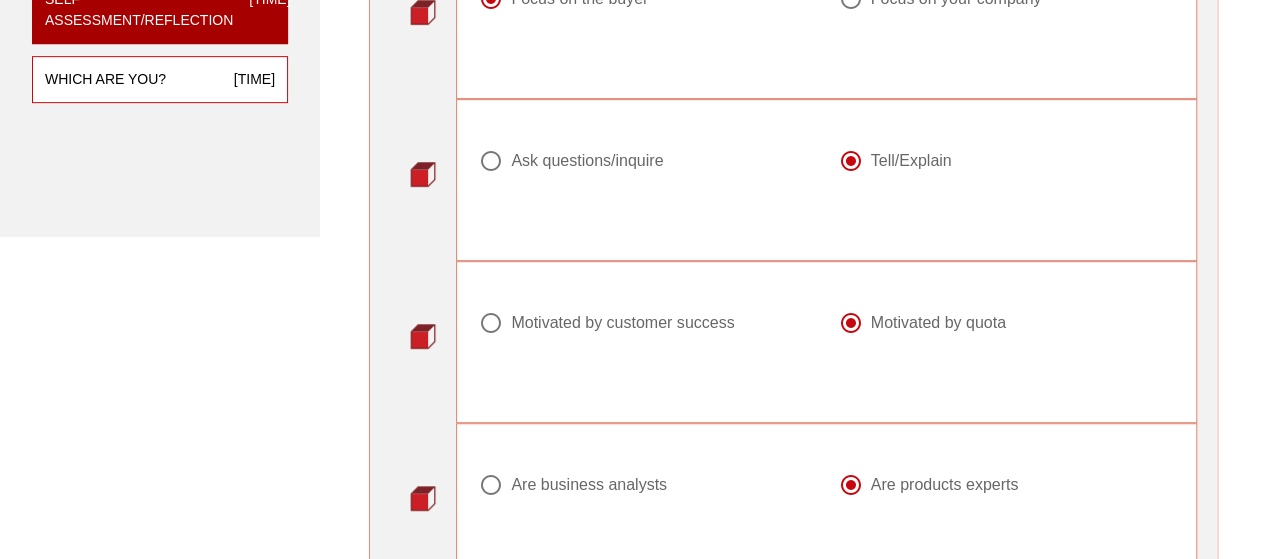 scroll, scrollTop: 485, scrollLeft: 0, axis: vertical 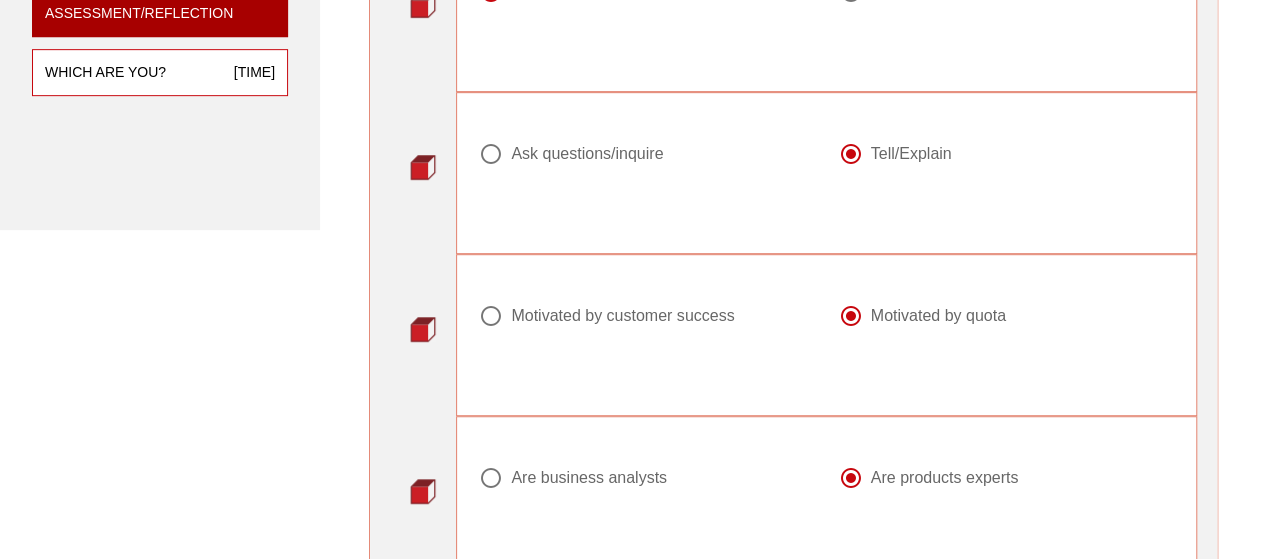 click on "Motivated by customer success" at bounding box center [622, 316] 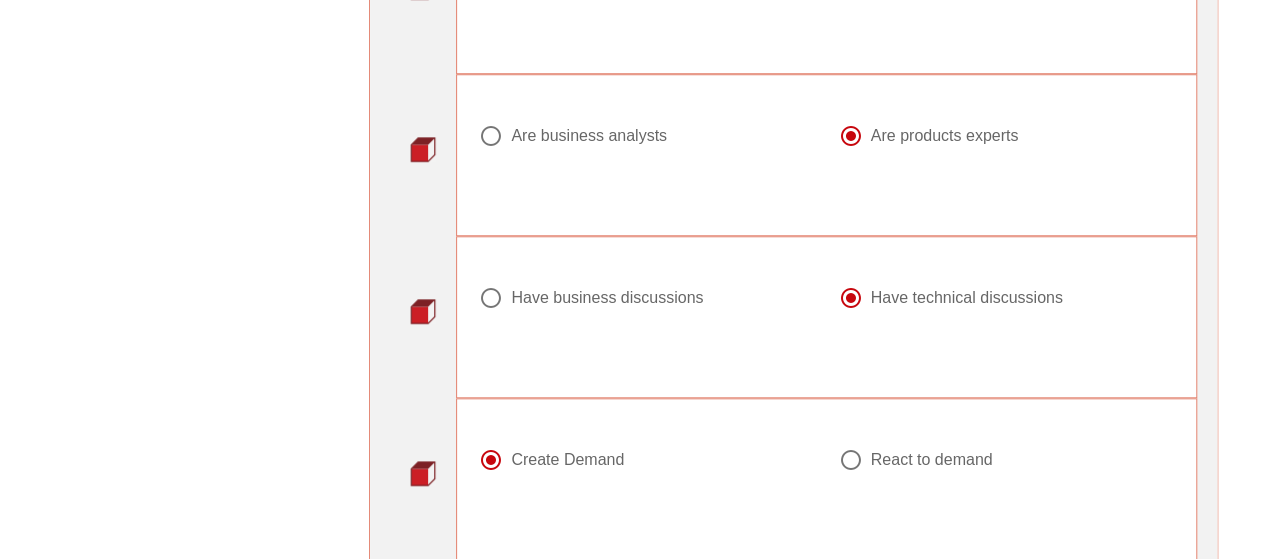 scroll, scrollTop: 834, scrollLeft: 0, axis: vertical 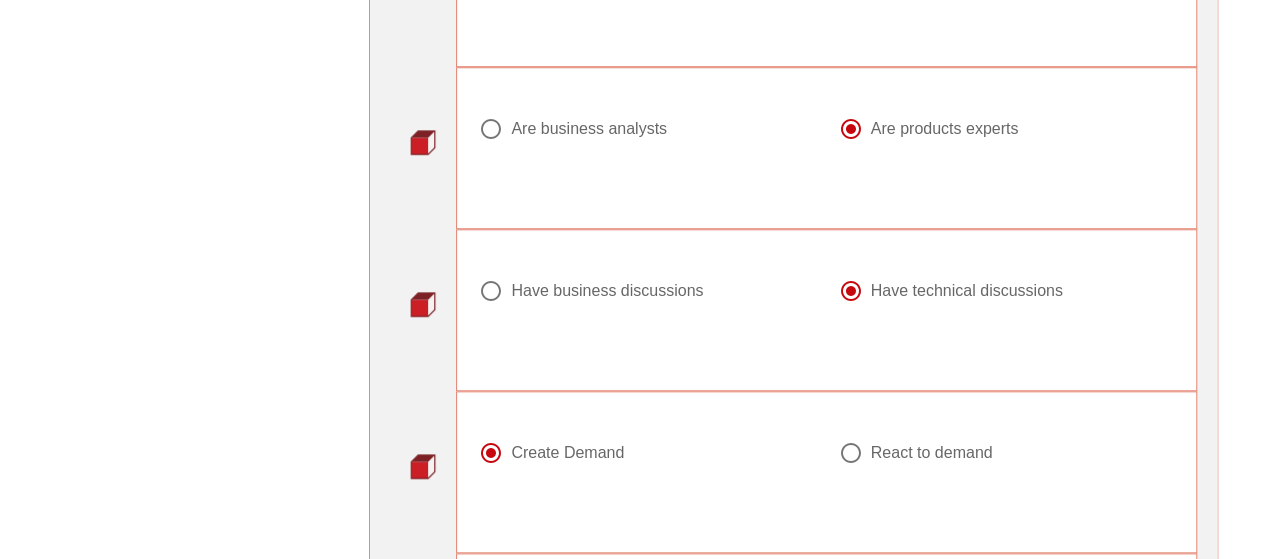 click on "Have business discussions" at bounding box center [607, 291] 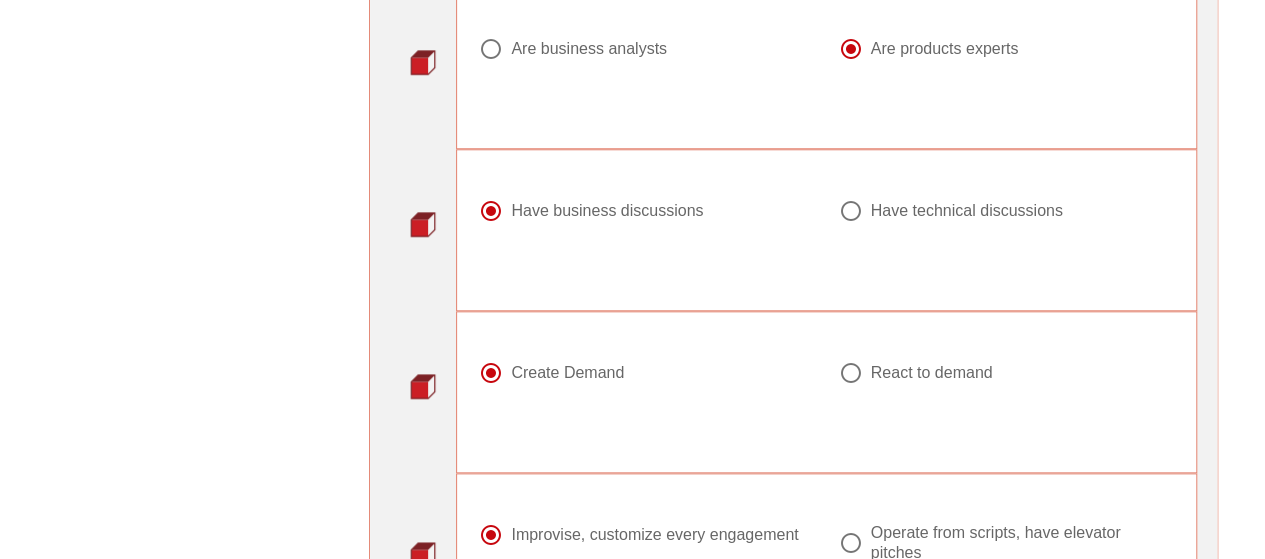 scroll, scrollTop: 918, scrollLeft: 0, axis: vertical 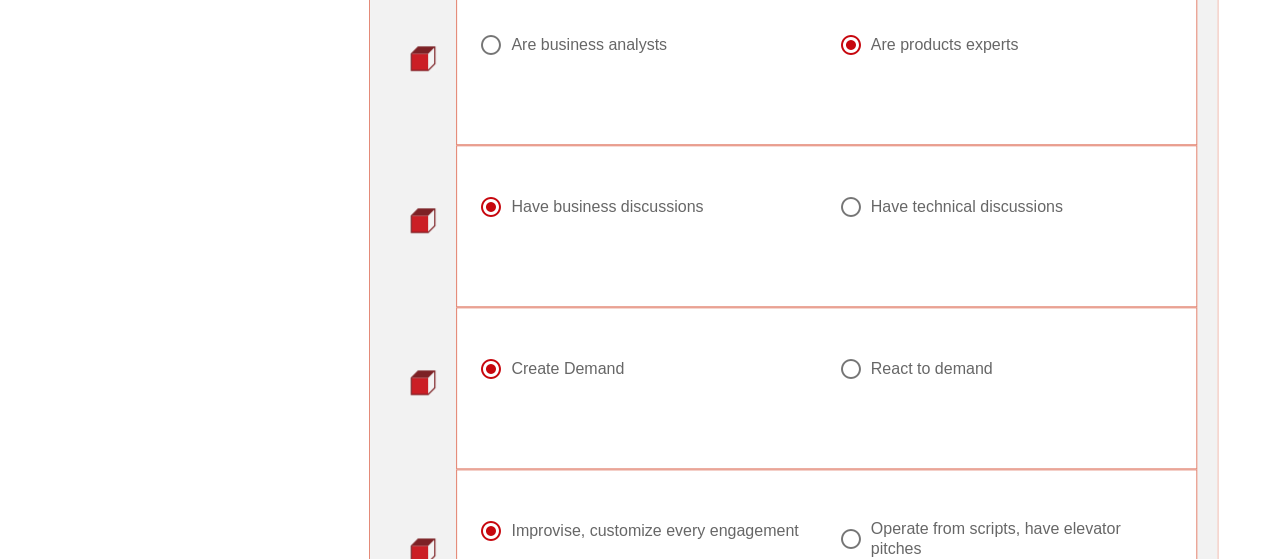 click at bounding box center (491, 207) 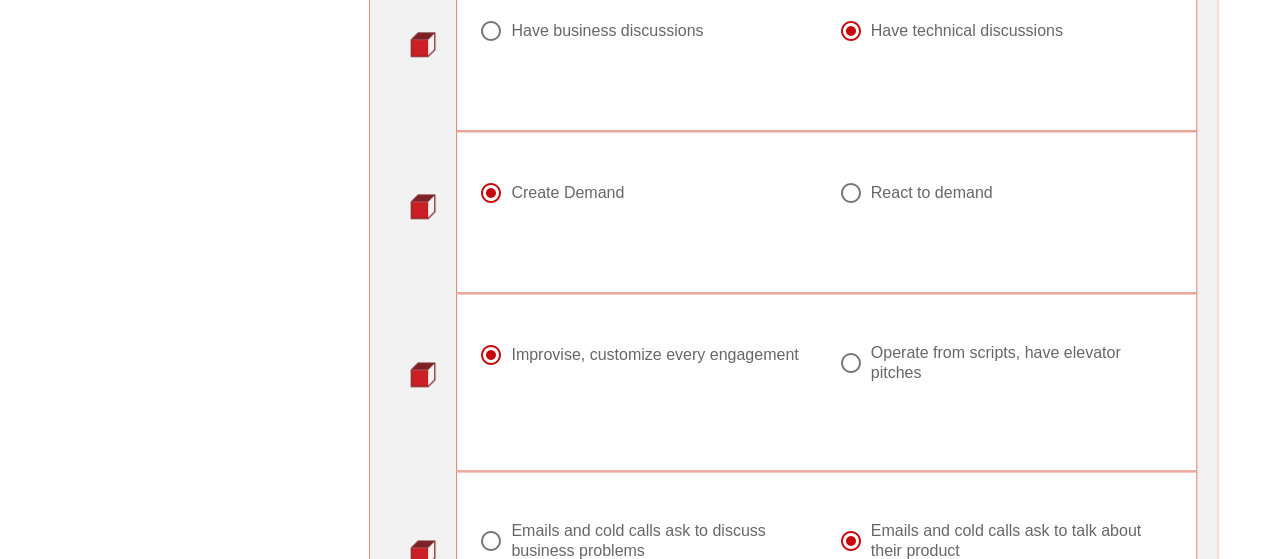 scroll, scrollTop: 1095, scrollLeft: 0, axis: vertical 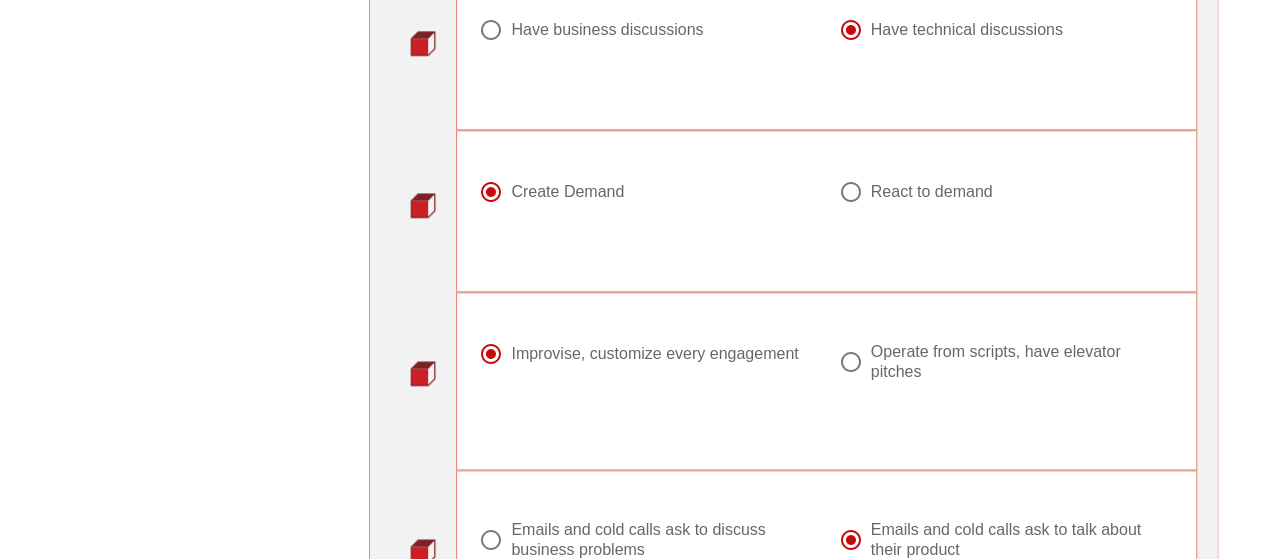 click on "React to demand" at bounding box center [932, 192] 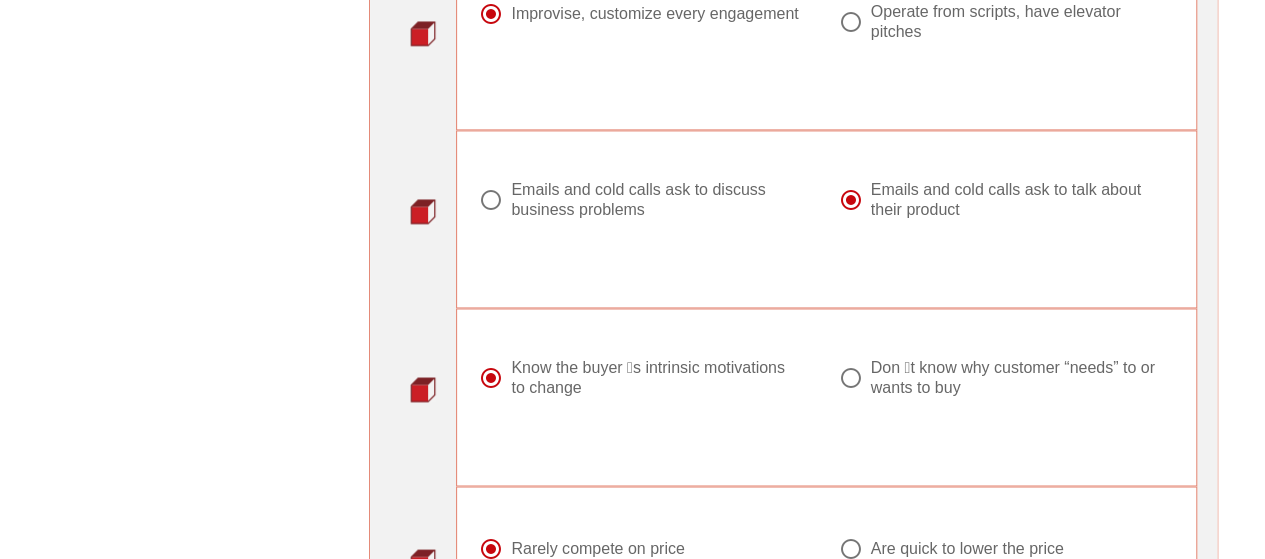 scroll, scrollTop: 1437, scrollLeft: 0, axis: vertical 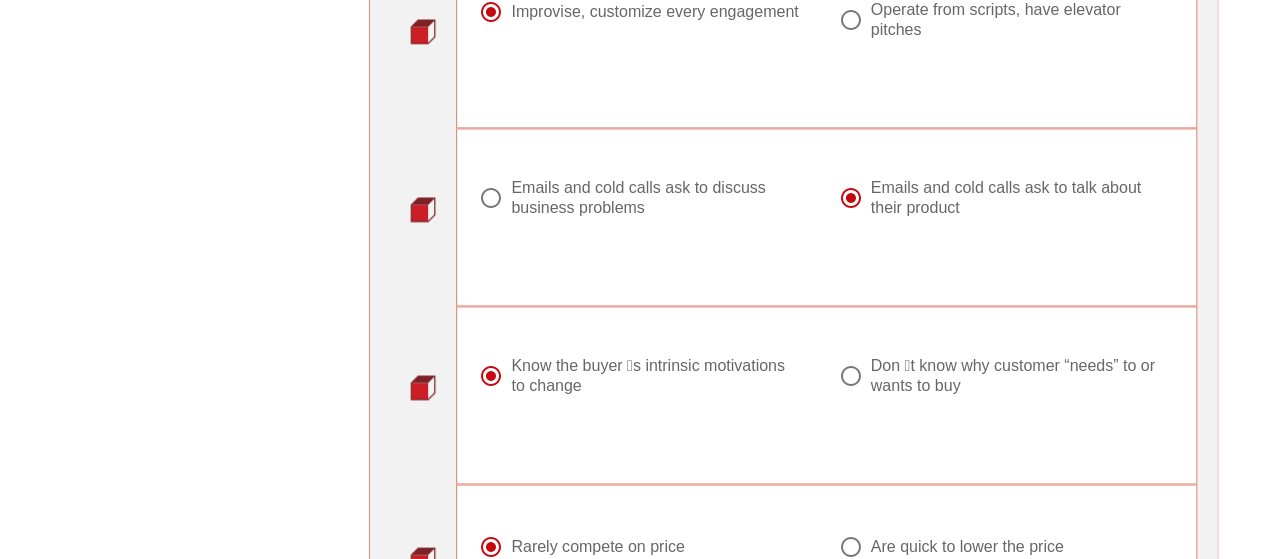 click on "Emails and cold calls ask to discuss business problems" at bounding box center [654, 198] 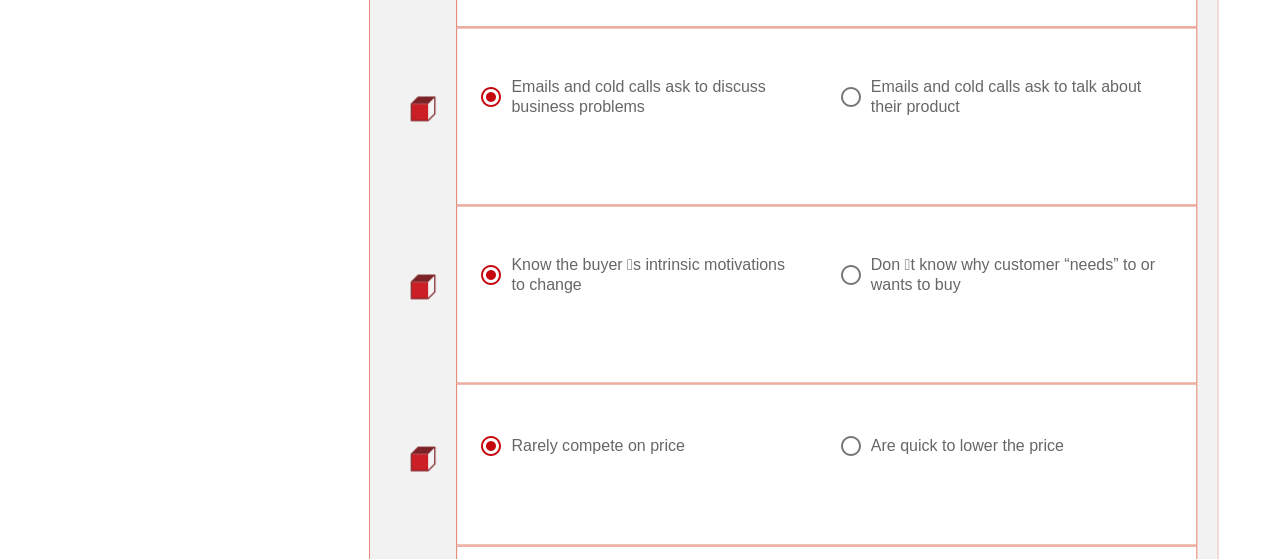 scroll, scrollTop: 1539, scrollLeft: 0, axis: vertical 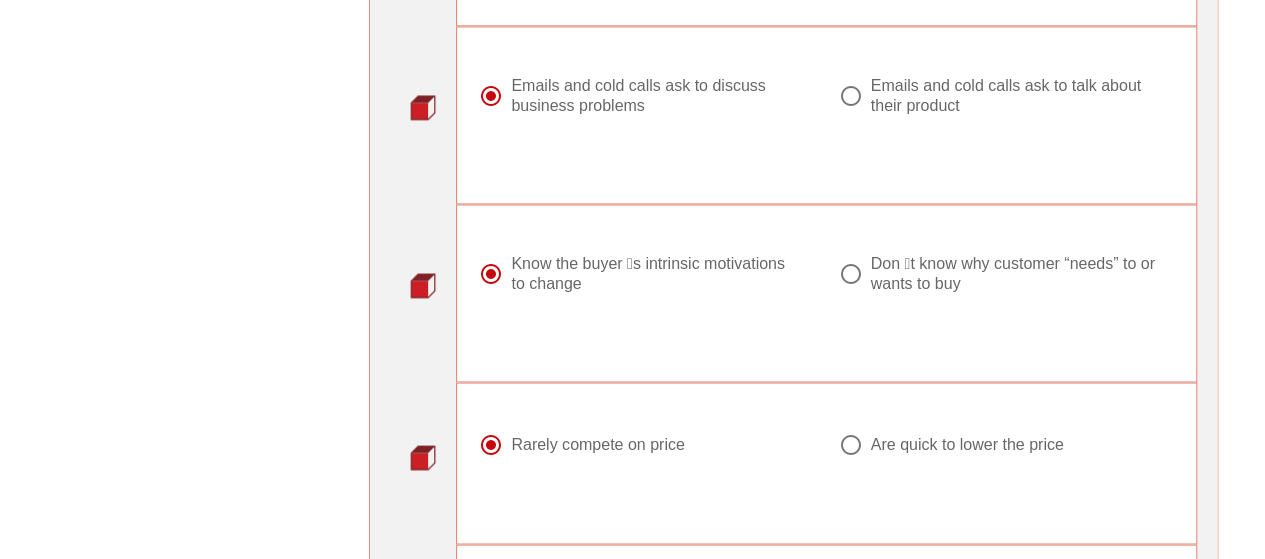 click on "Emails and cold calls ask to talk about their product" at bounding box center [1014, 96] 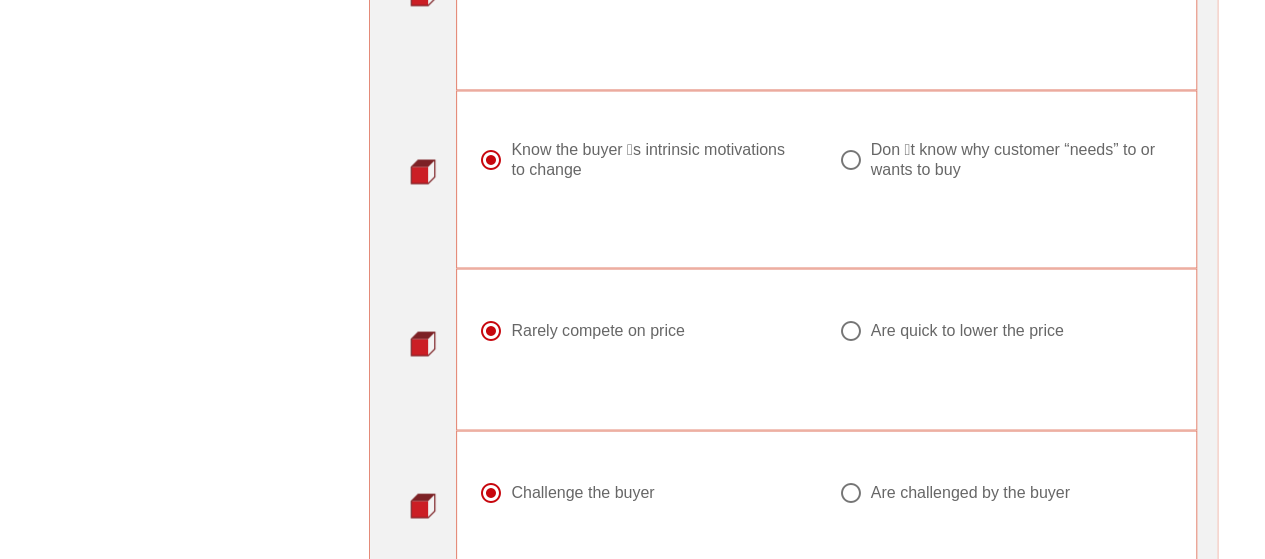 scroll, scrollTop: 1663, scrollLeft: 0, axis: vertical 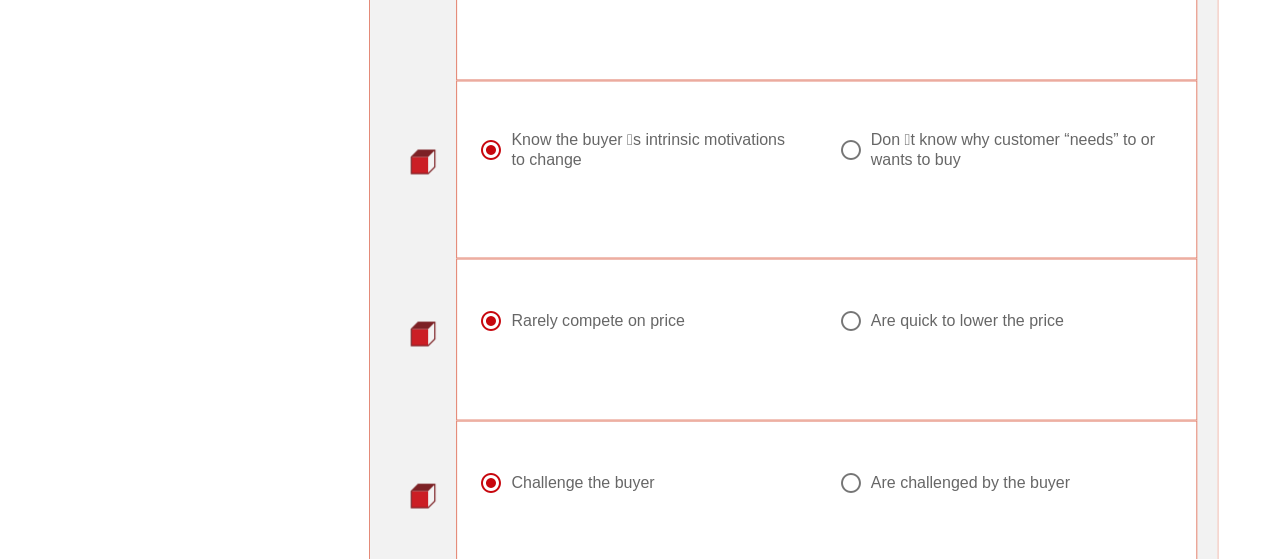 click at bounding box center [491, 150] 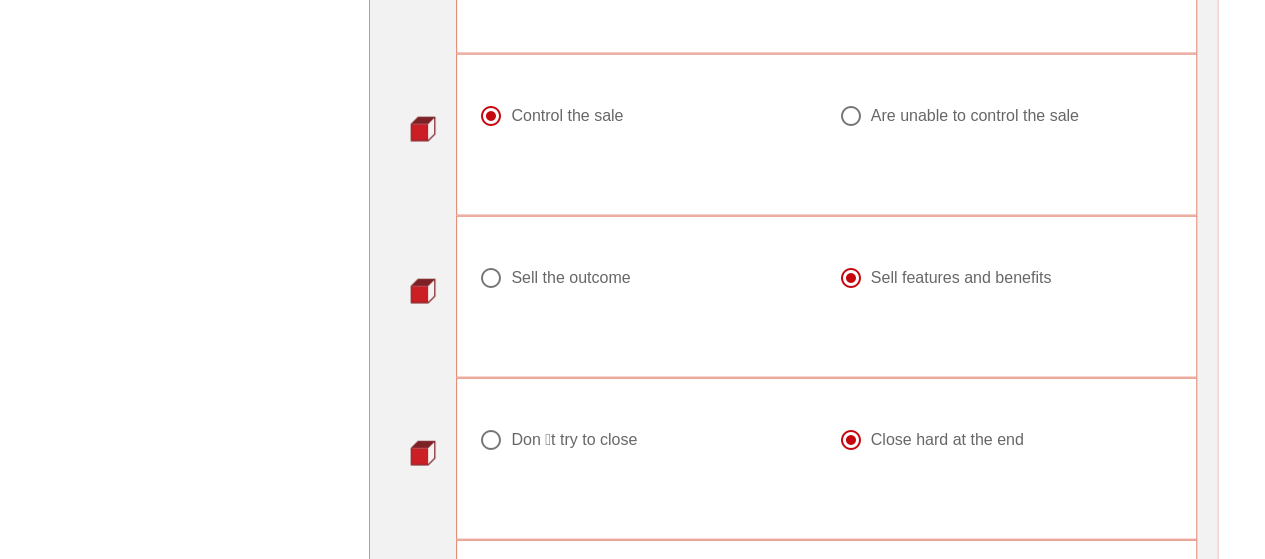 scroll, scrollTop: 2192, scrollLeft: 0, axis: vertical 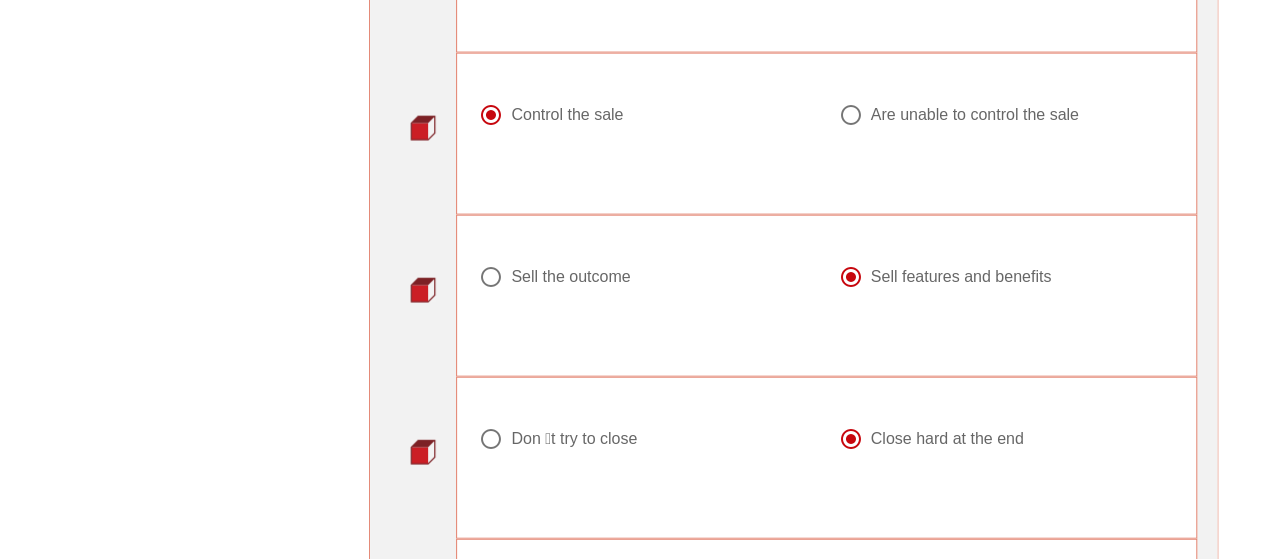 click at bounding box center [491, 115] 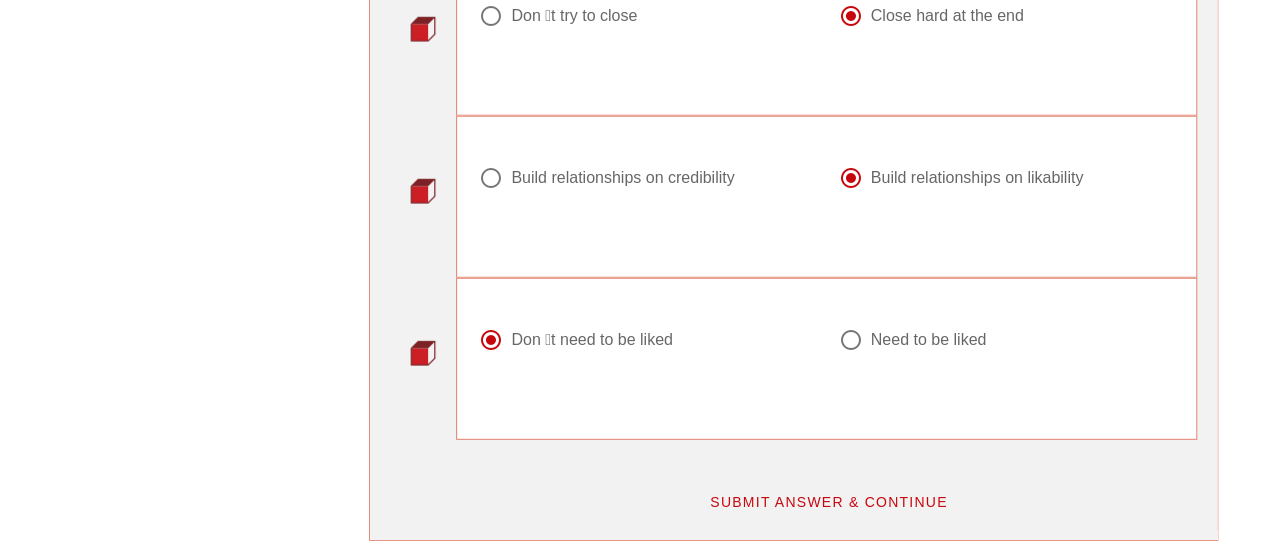 scroll, scrollTop: 2621, scrollLeft: 0, axis: vertical 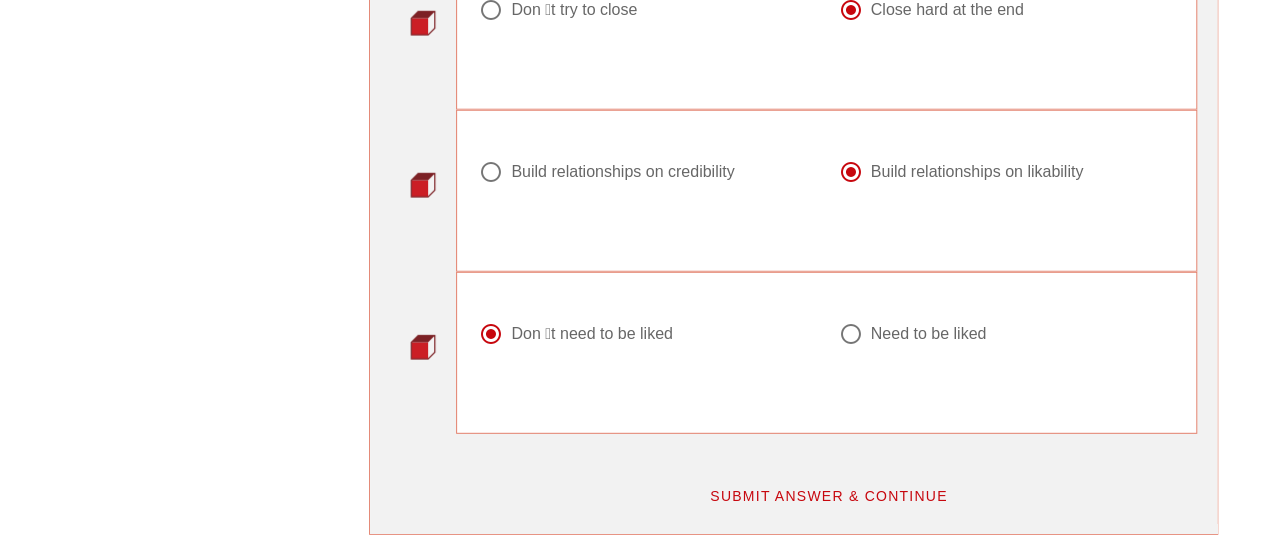 click on "SUBMIT ANSWER & CONTINUE" at bounding box center [828, 496] 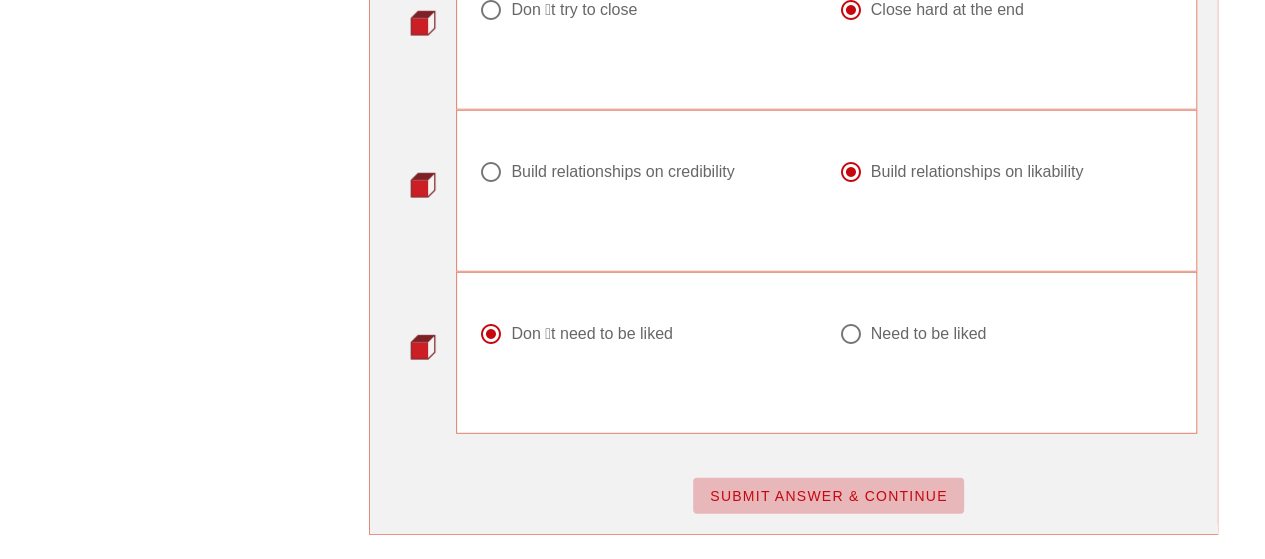 scroll, scrollTop: 0, scrollLeft: 0, axis: both 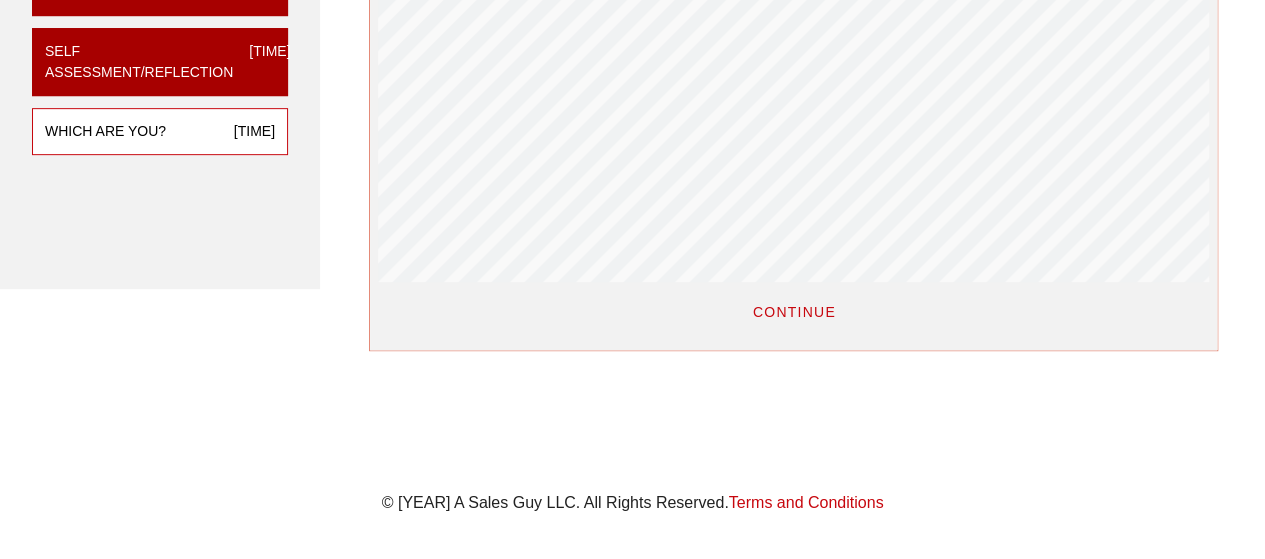 click on "CONTINUE" at bounding box center [793, 312] 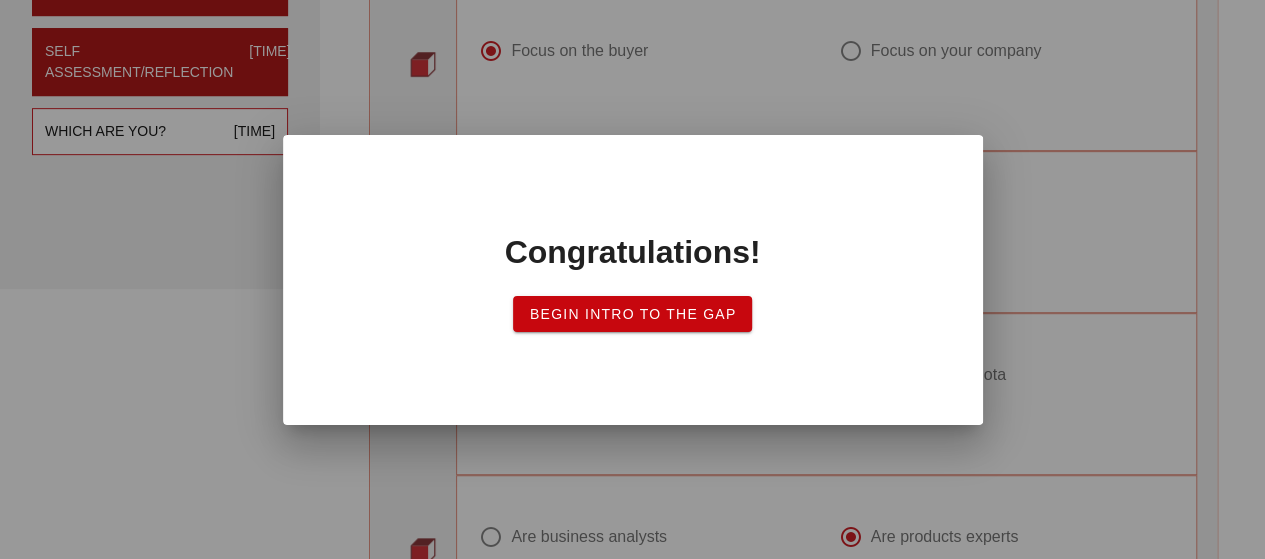 click on "Begin Intro to the Gap" at bounding box center [633, 314] 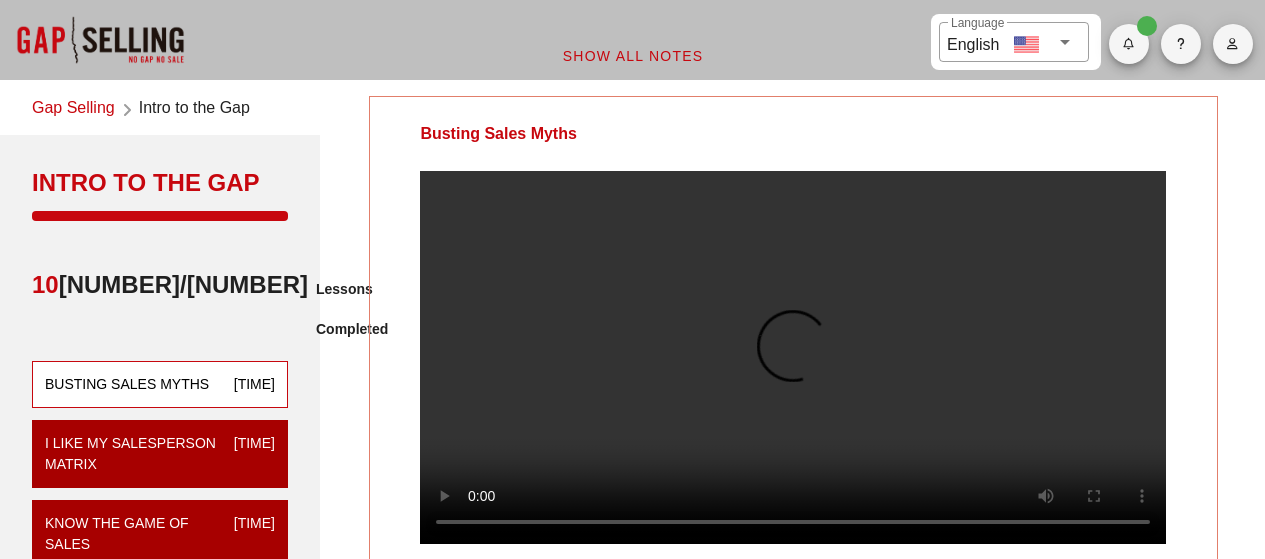 scroll, scrollTop: 0, scrollLeft: 0, axis: both 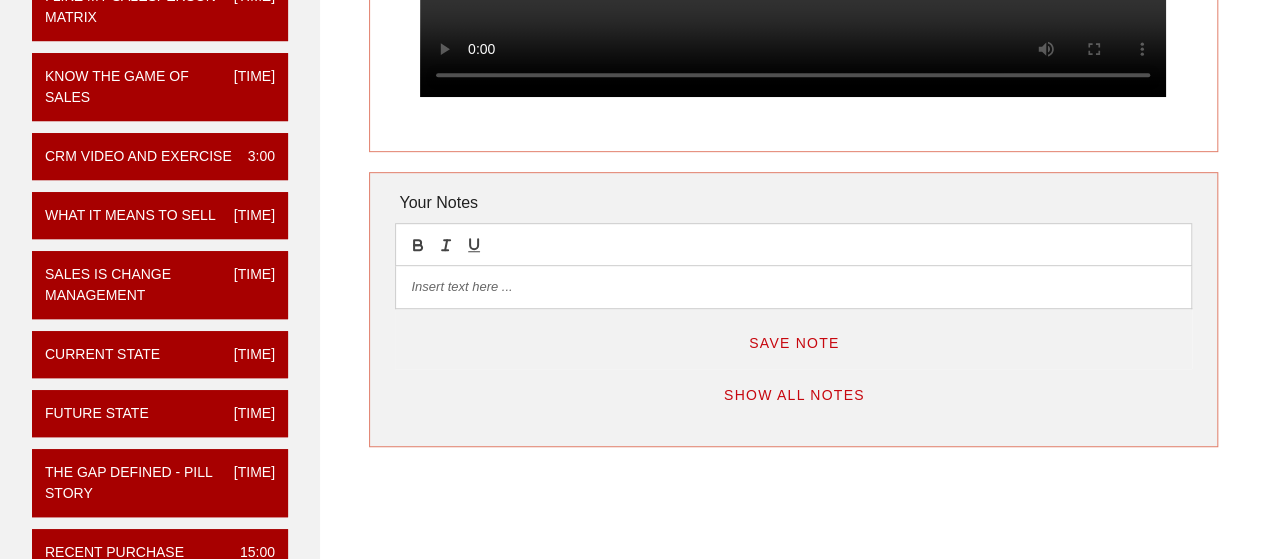 click on "Show All Notes" at bounding box center [794, 395] 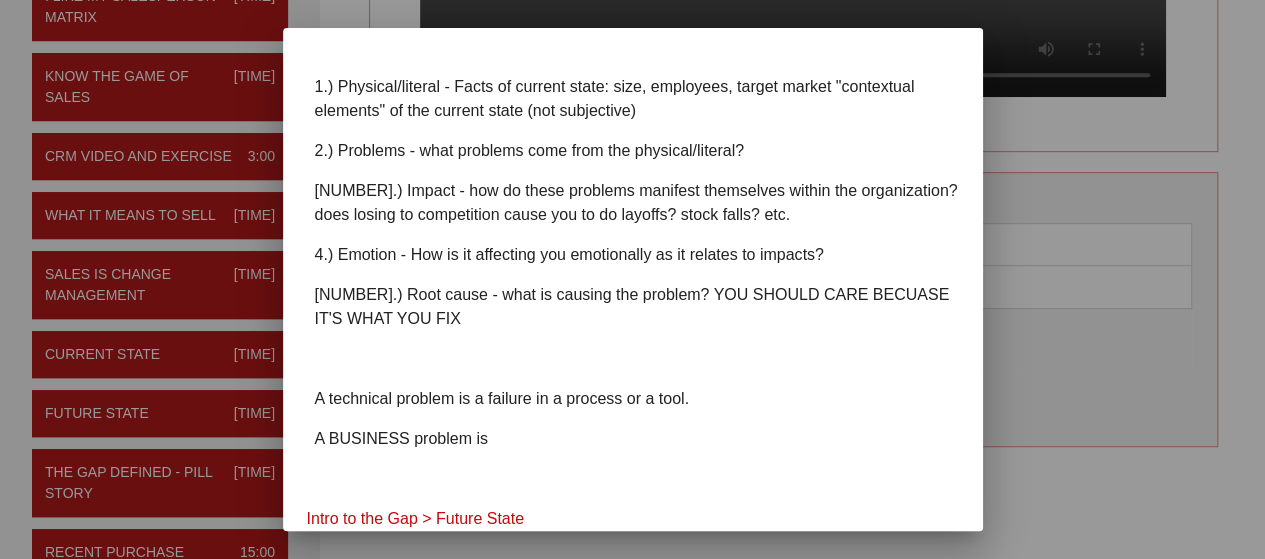 scroll, scrollTop: 259, scrollLeft: 0, axis: vertical 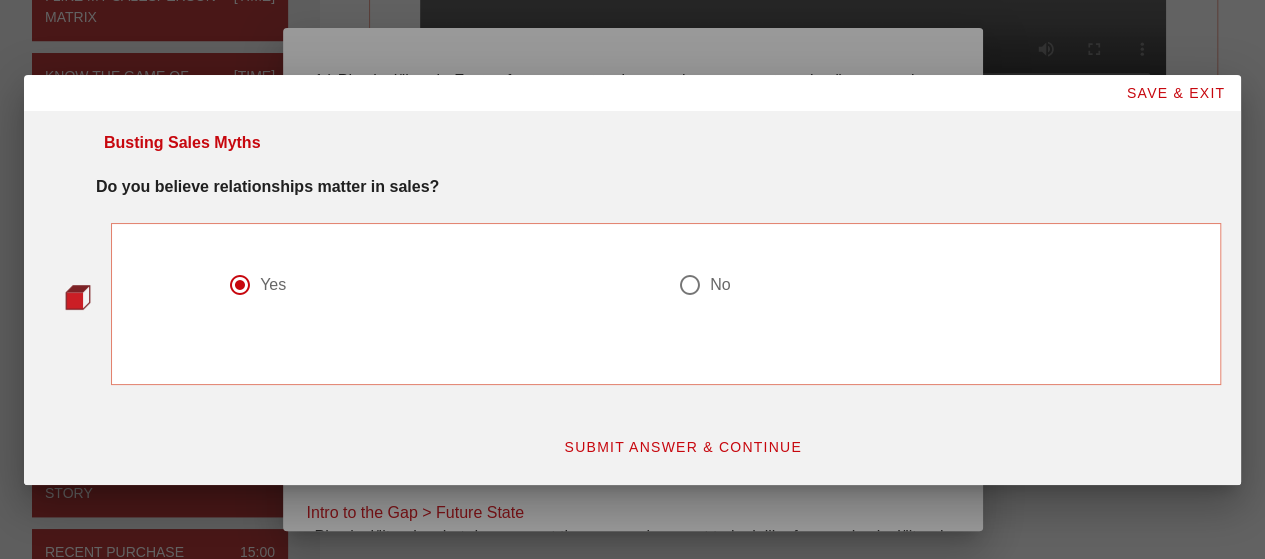 click at bounding box center (240, 285) 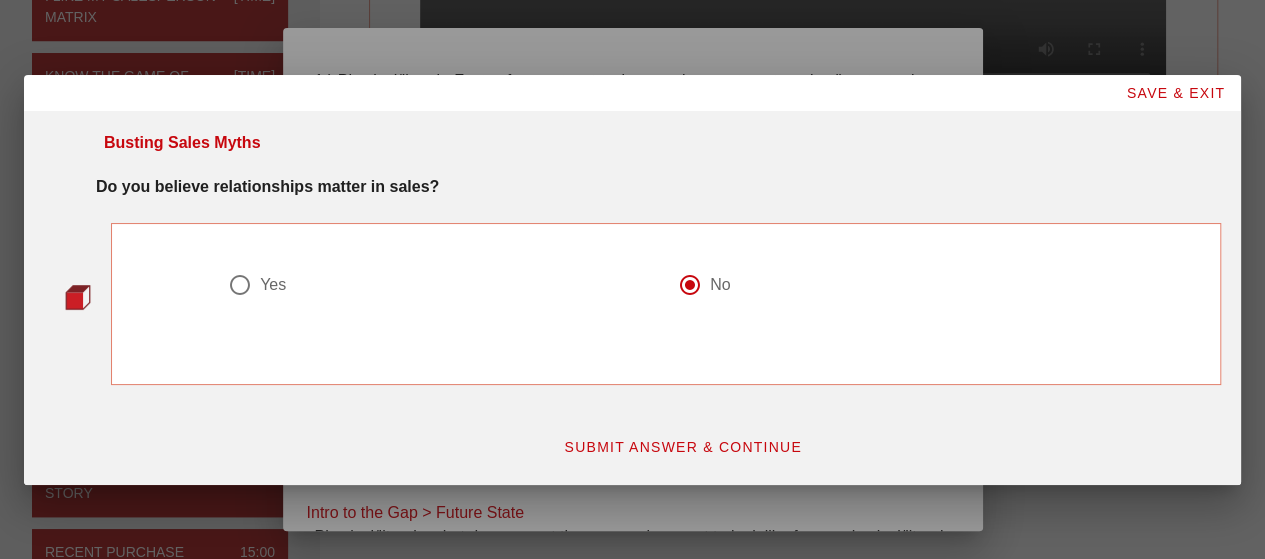 click on "SUBMIT ANSWER & CONTINUE" at bounding box center [682, 447] 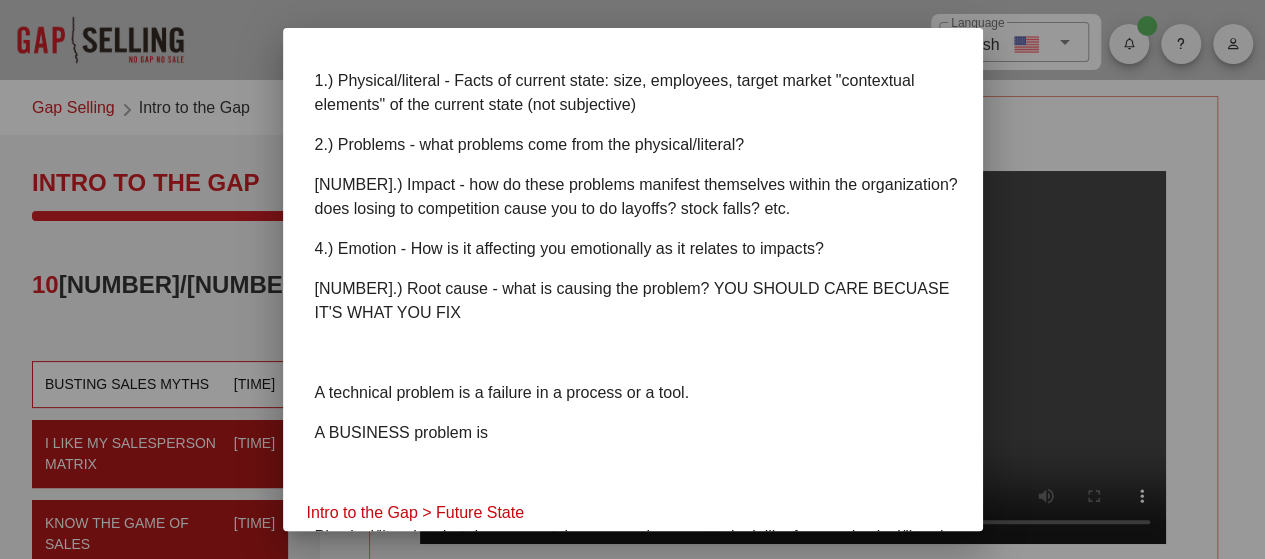 scroll, scrollTop: 0, scrollLeft: 0, axis: both 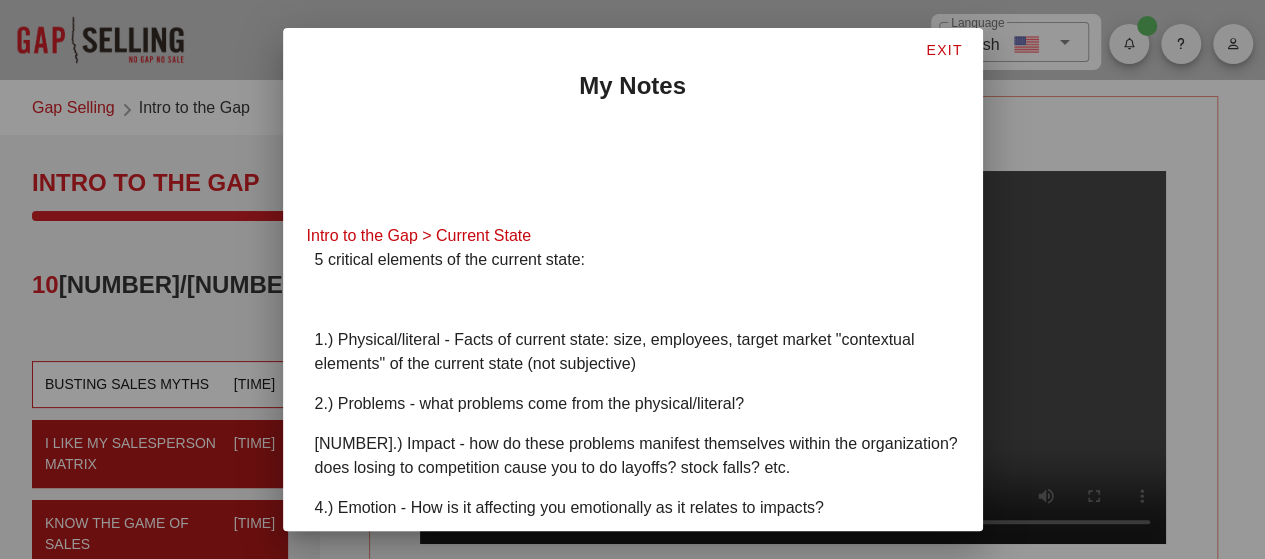 click on "EXIT" at bounding box center (943, 50) 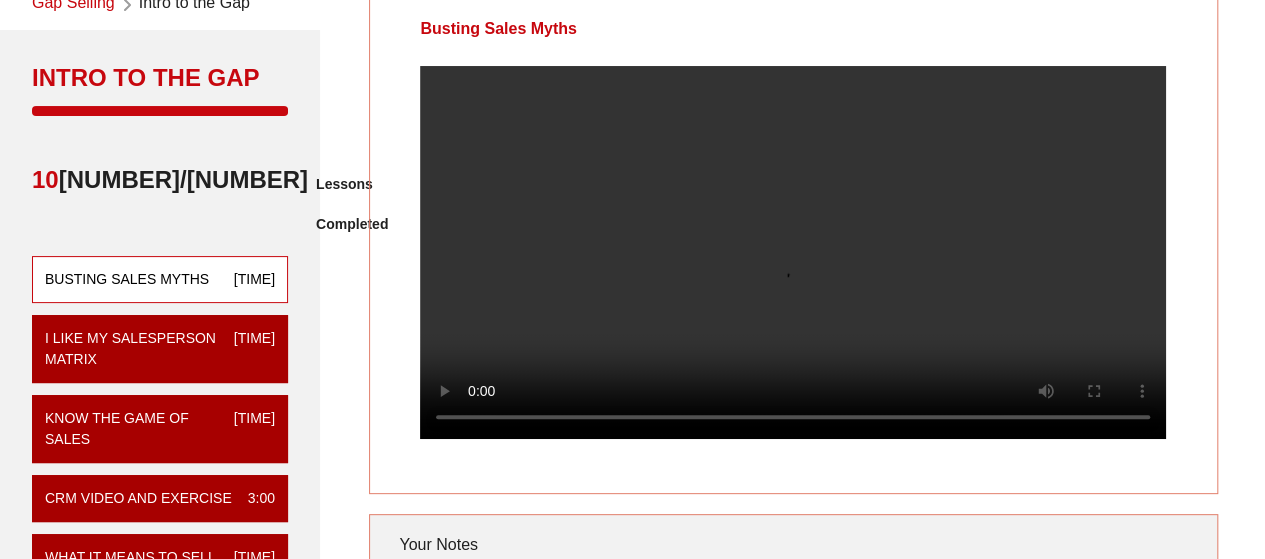 scroll, scrollTop: 106, scrollLeft: 0, axis: vertical 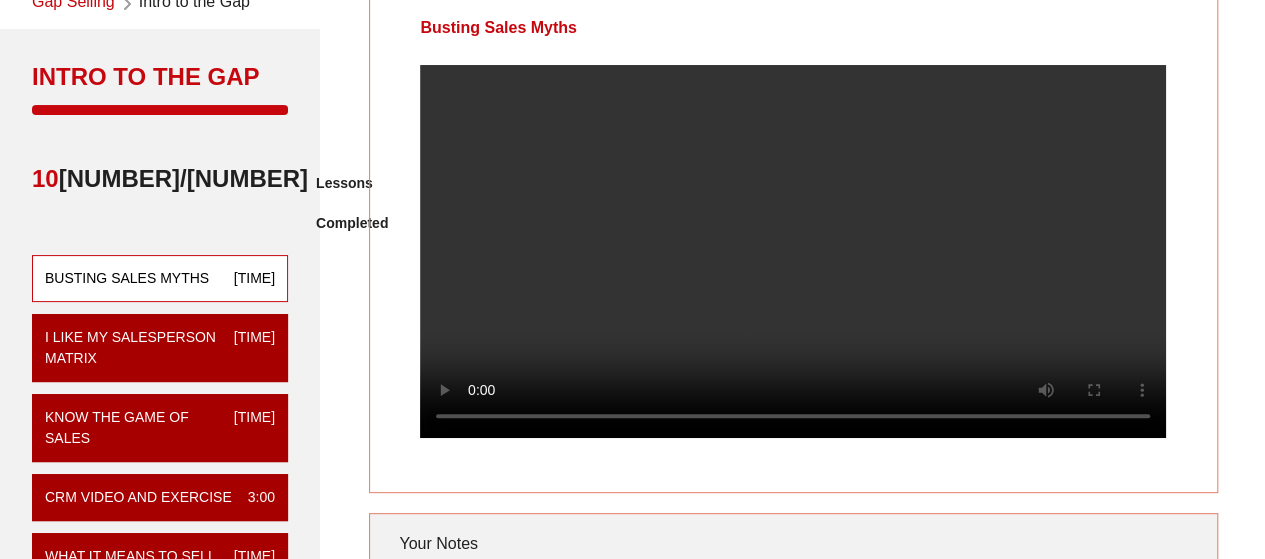 click on "Busting Sales Myths  Your Notes                       Save Note Show All Notes" at bounding box center [793, 469] 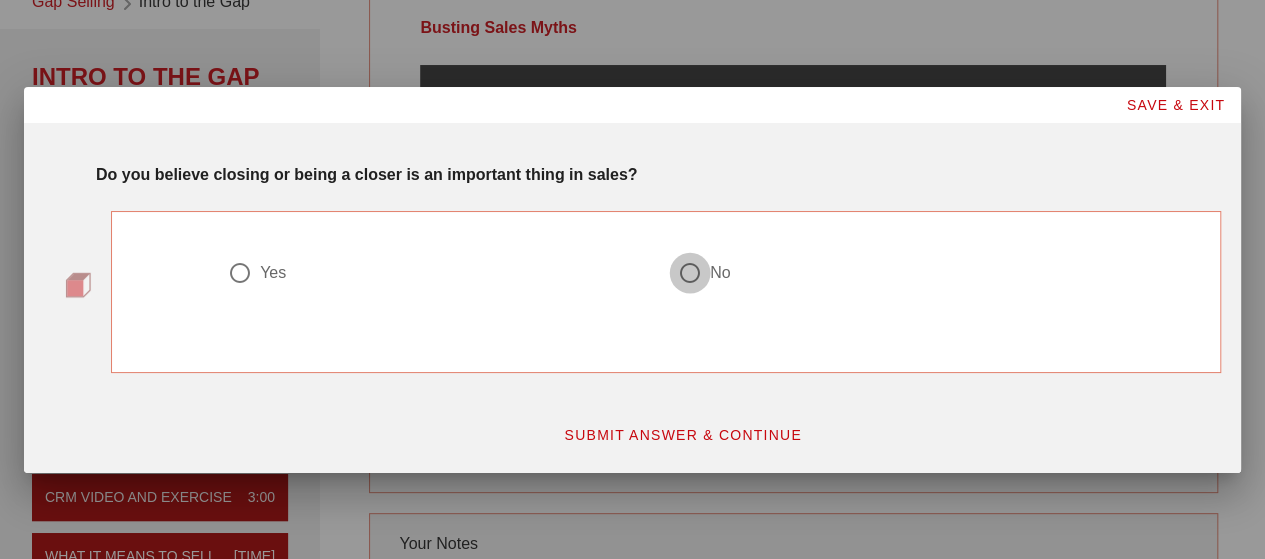 click at bounding box center [240, 273] 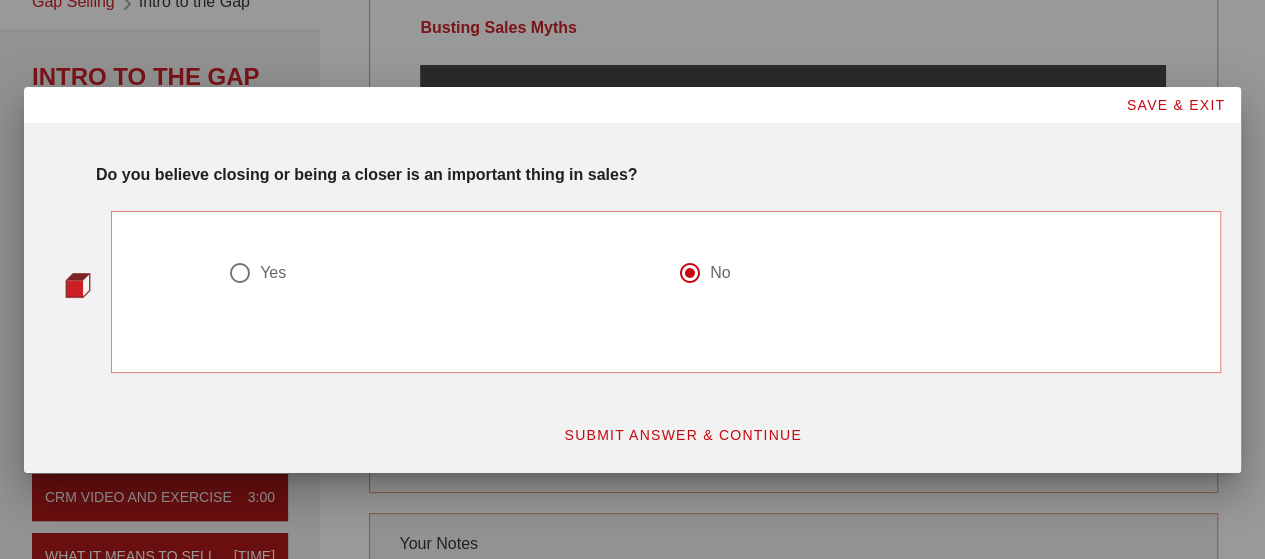 click on "SUBMIT ANSWER & CONTINUE" at bounding box center [682, 435] 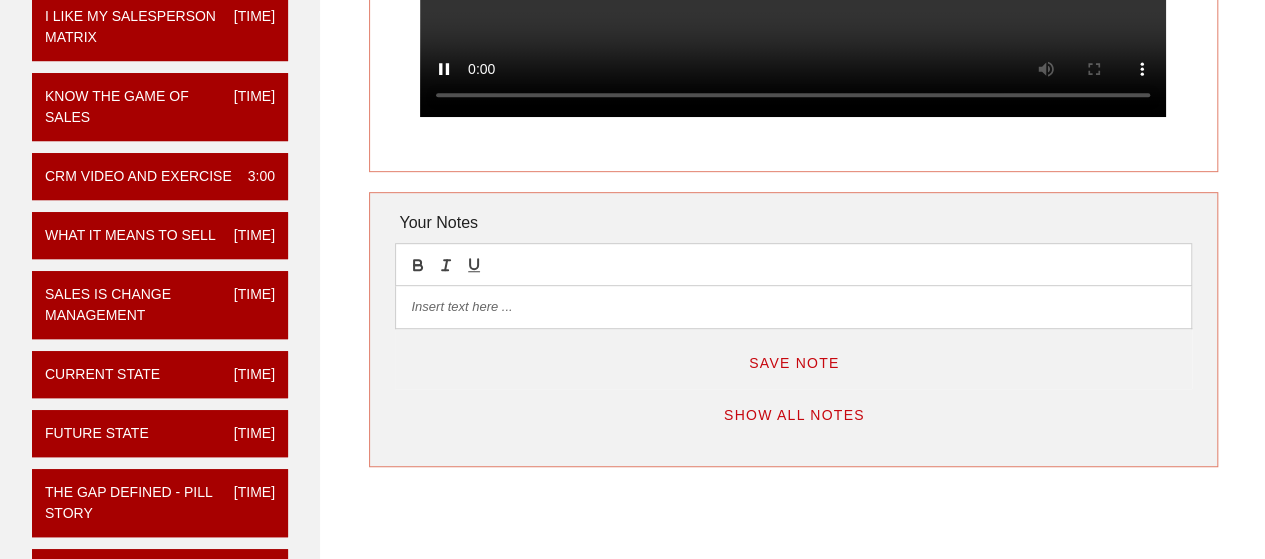 scroll, scrollTop: 430, scrollLeft: 0, axis: vertical 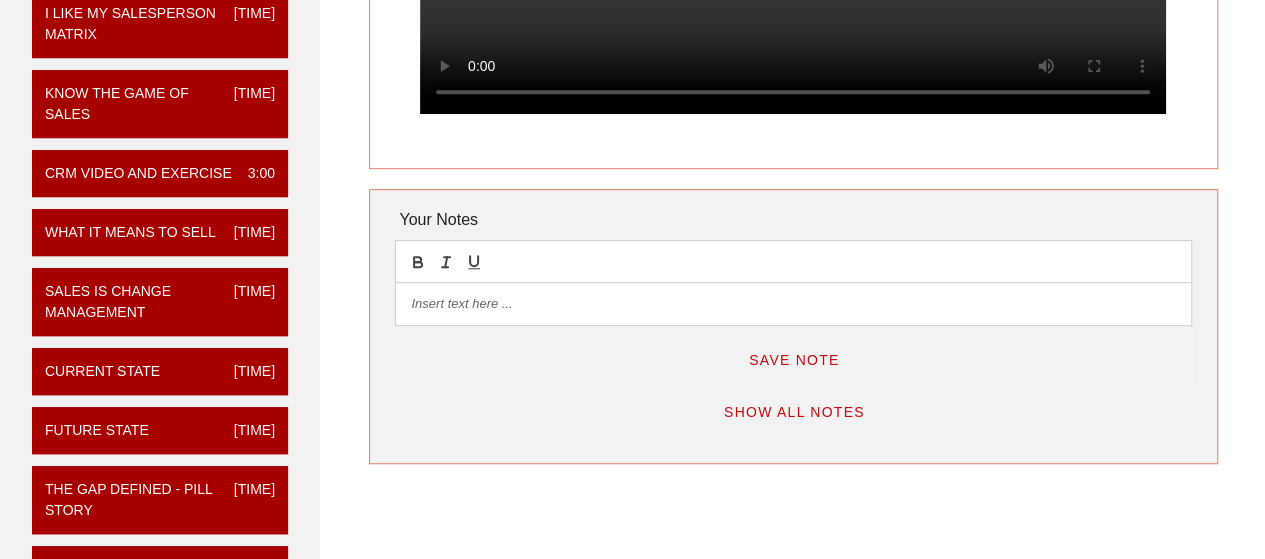 click on "Show All Notes" at bounding box center (794, 412) 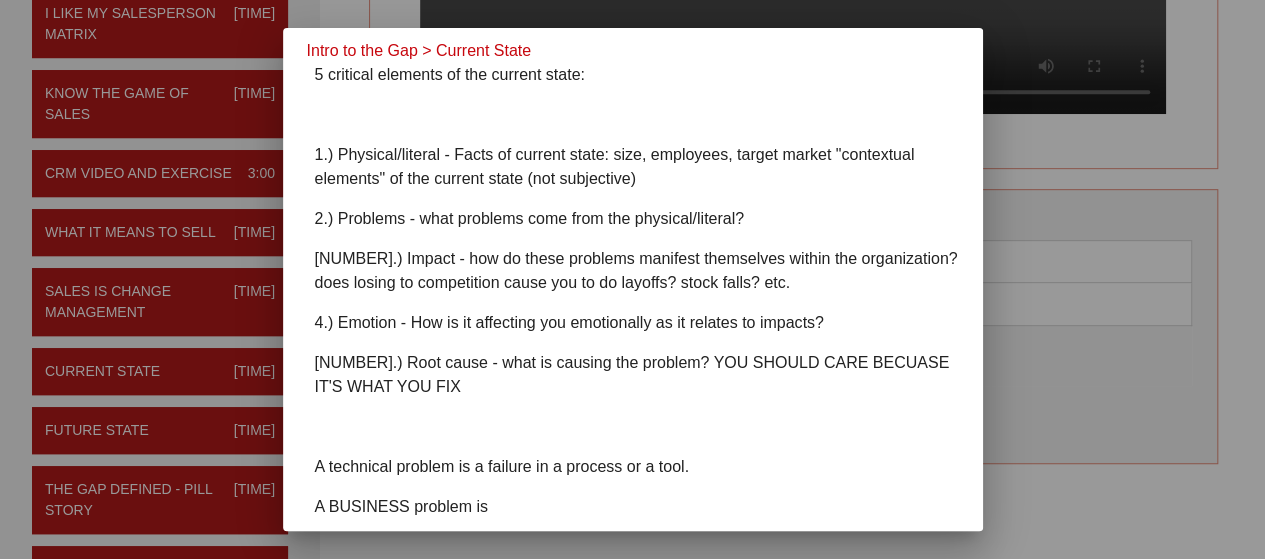 scroll, scrollTop: 0, scrollLeft: 0, axis: both 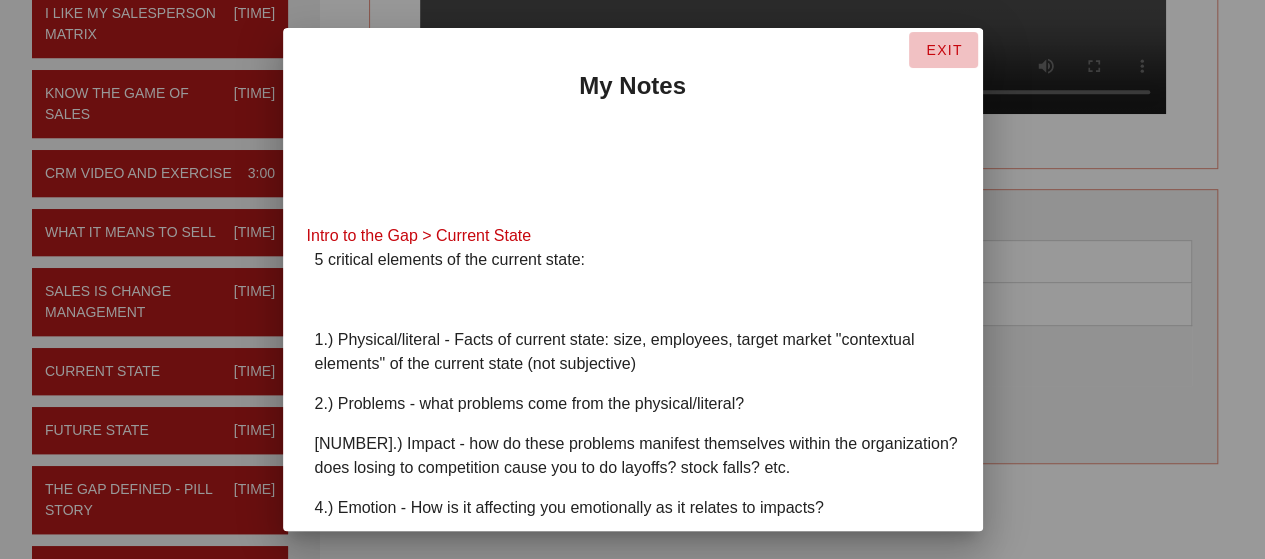 click on "EXIT" at bounding box center [943, 50] 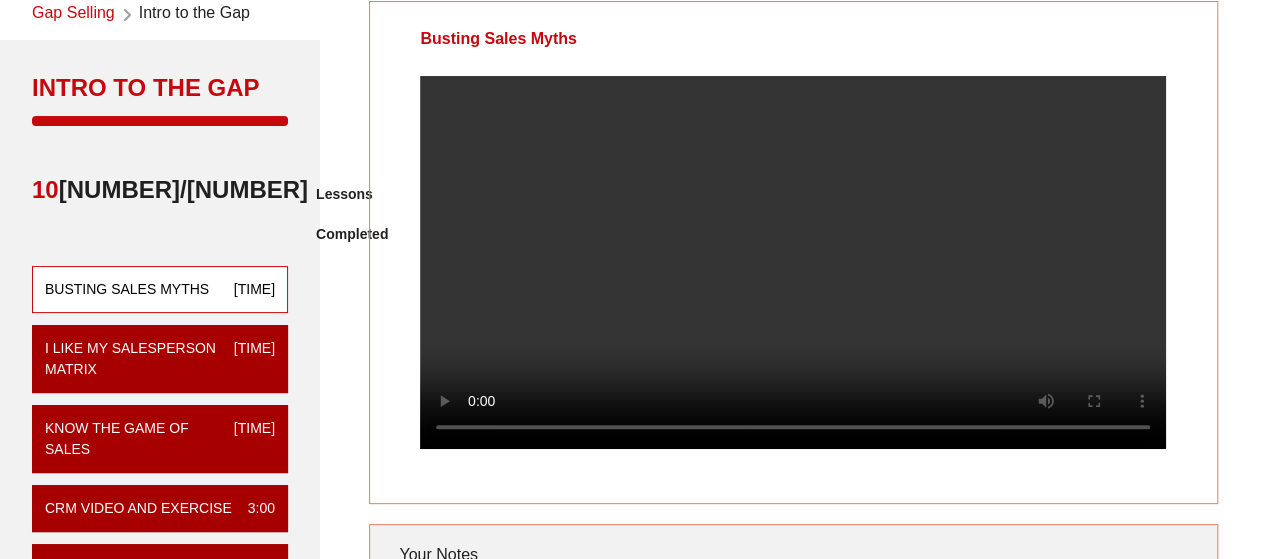 scroll, scrollTop: 97, scrollLeft: 0, axis: vertical 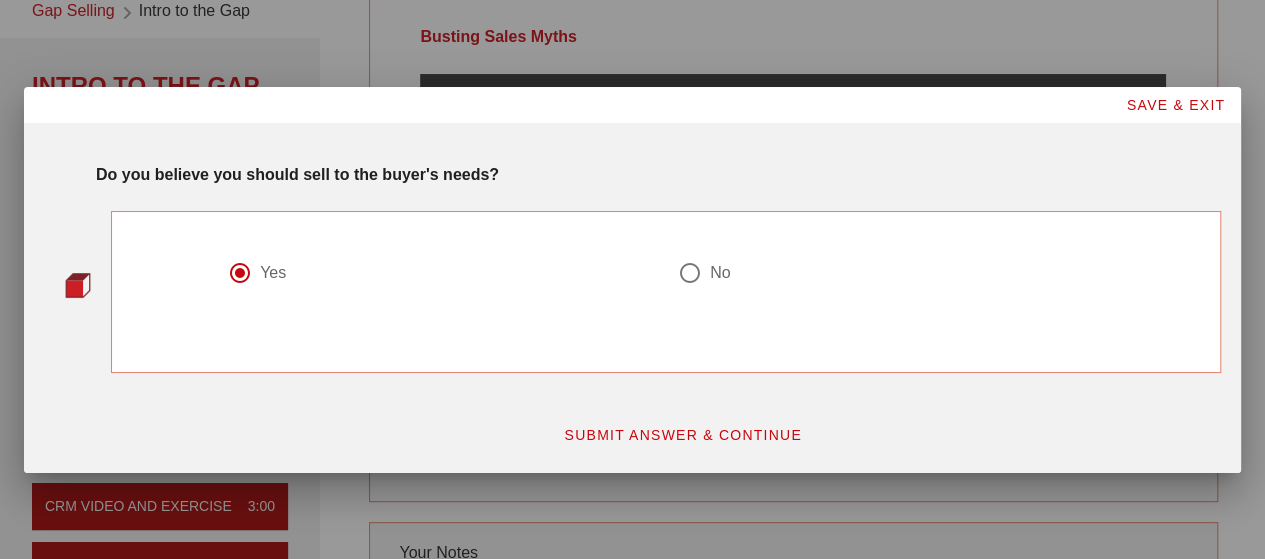 click at bounding box center [240, 273] 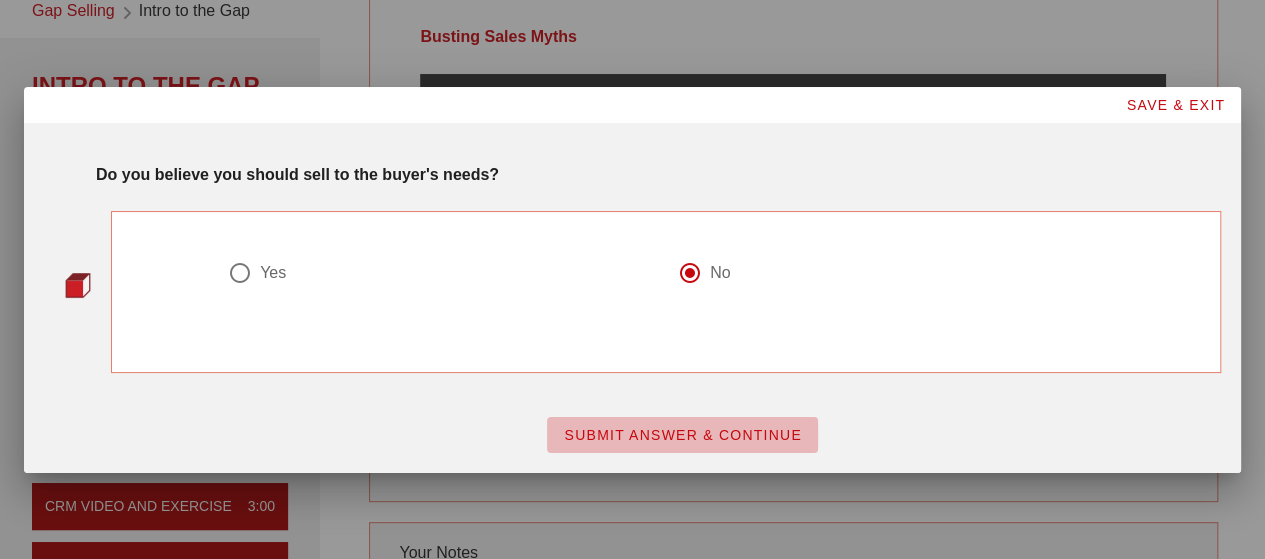 click on "SUBMIT ANSWER & CONTINUE" at bounding box center [682, 435] 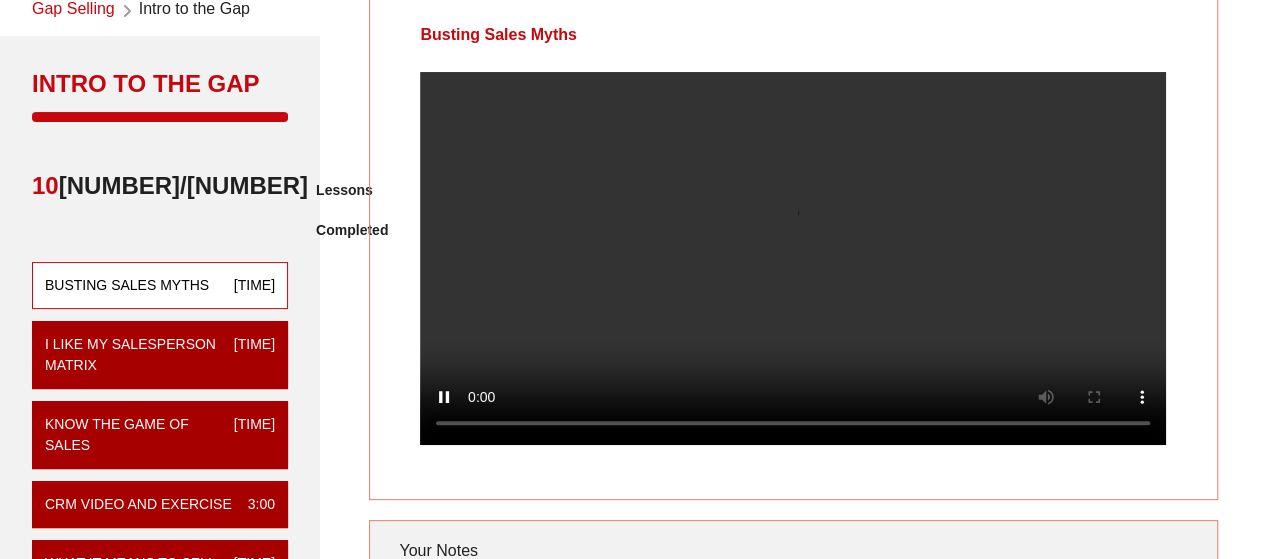 scroll, scrollTop: 93, scrollLeft: 0, axis: vertical 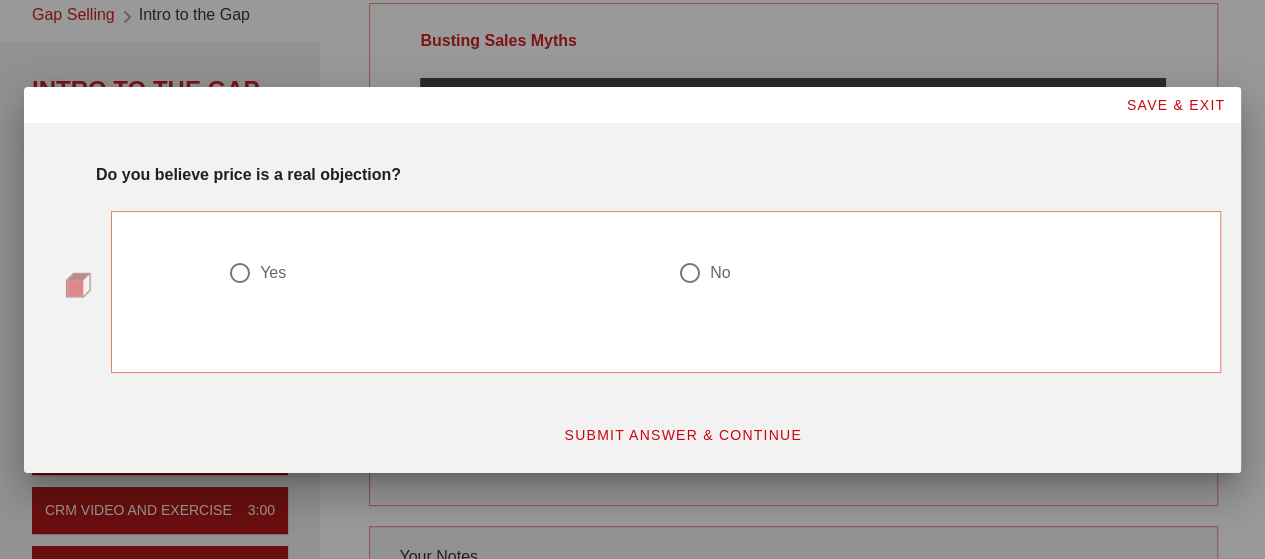 click at bounding box center [240, 273] 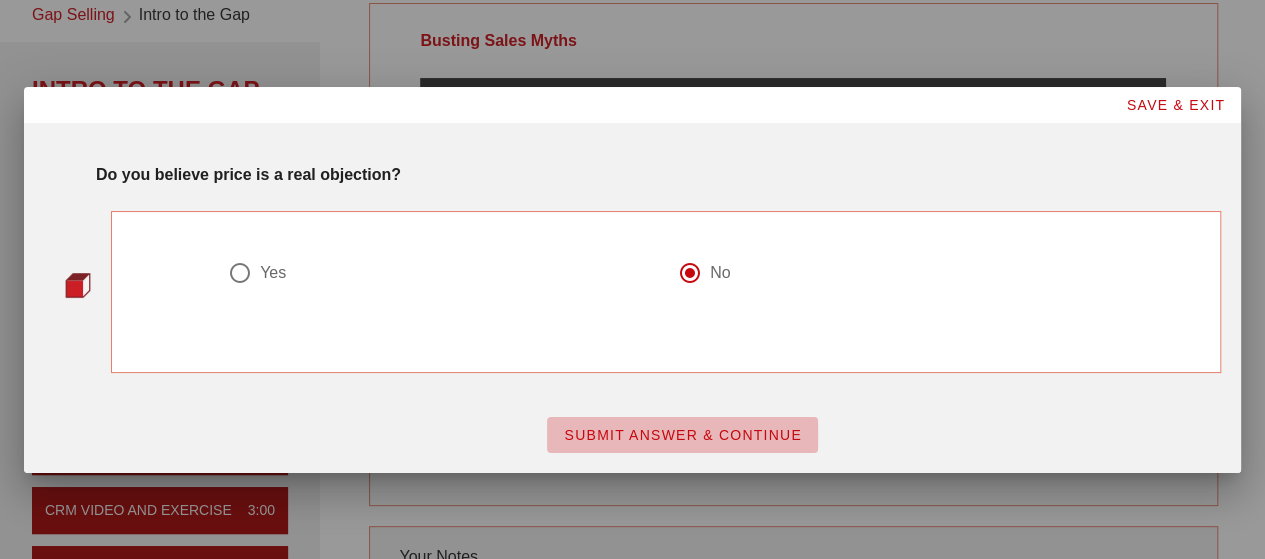 click on "SUBMIT ANSWER & CONTINUE" at bounding box center [682, 435] 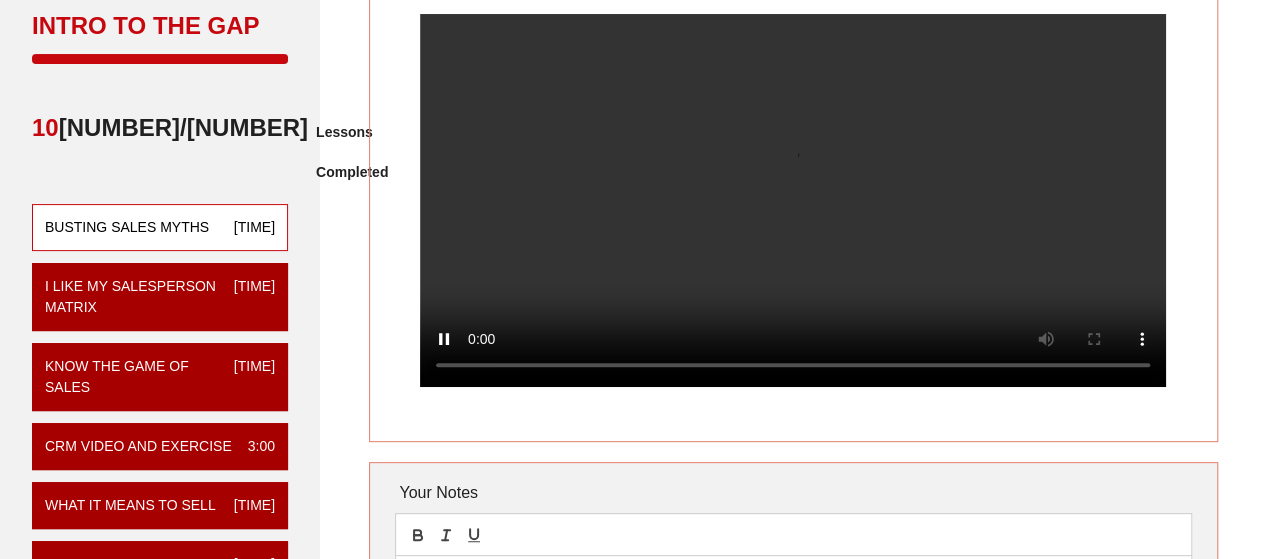 scroll, scrollTop: 152, scrollLeft: 0, axis: vertical 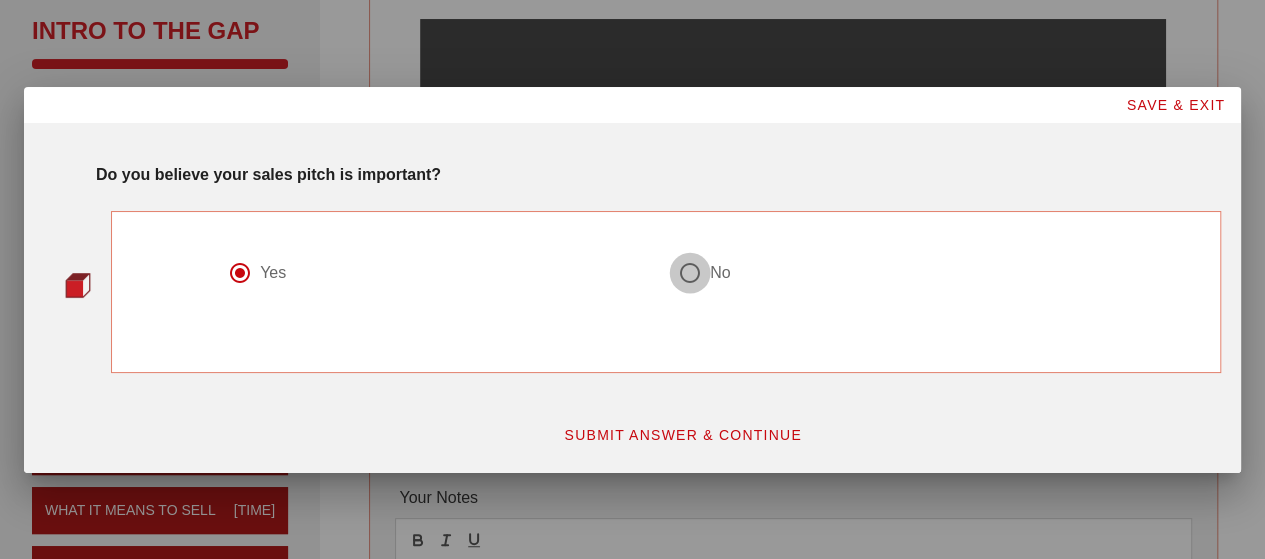 click at bounding box center (240, 273) 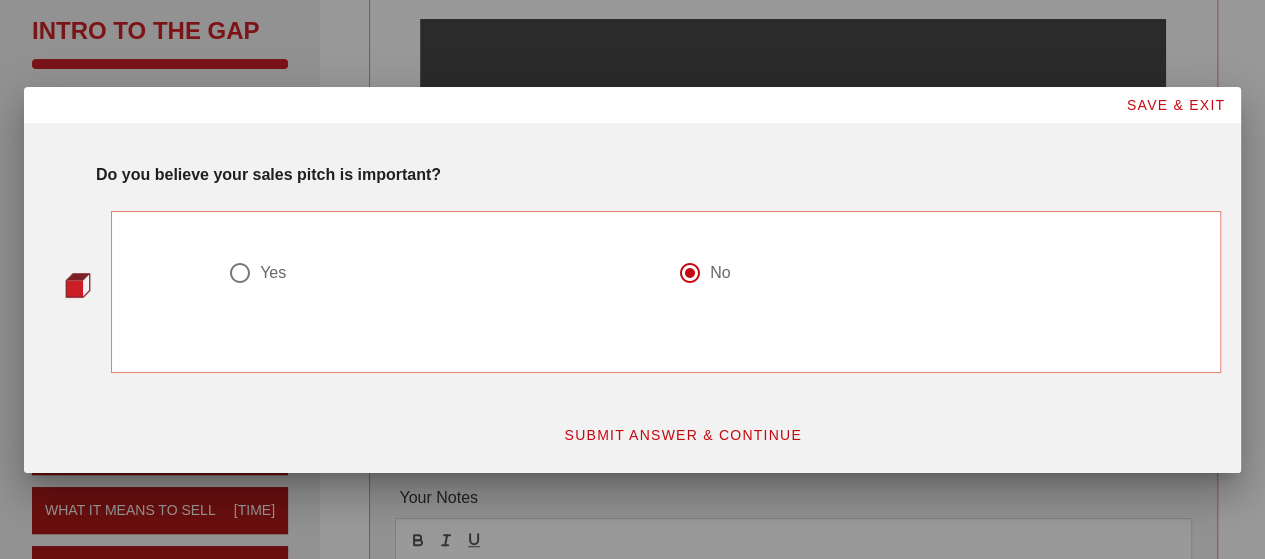 click on "SUBMIT ANSWER & CONTINUE" at bounding box center (682, 435) 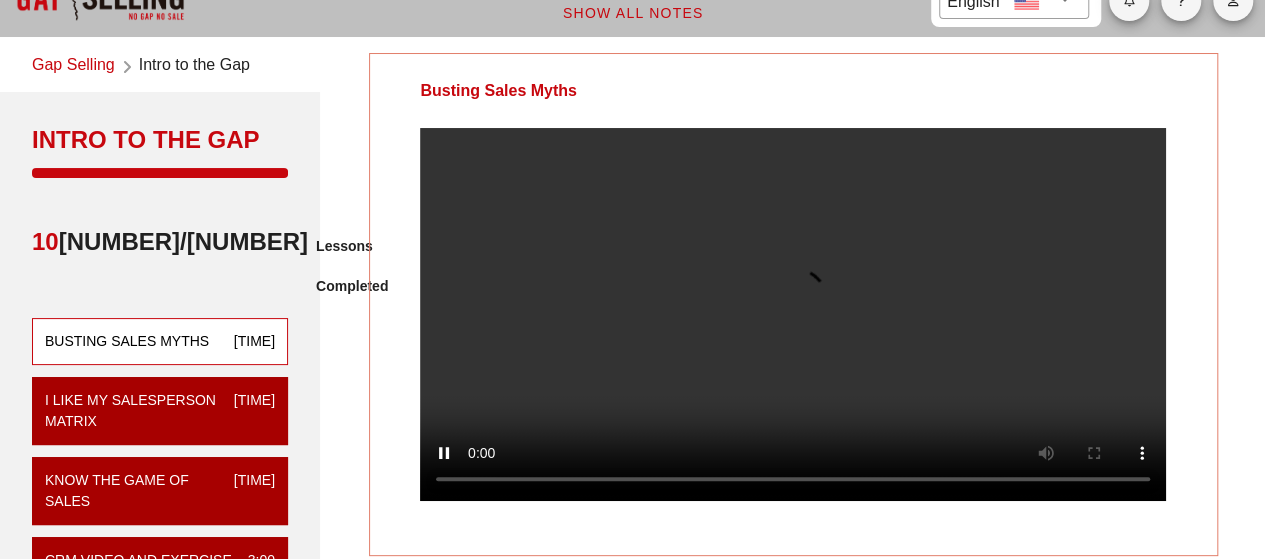 scroll, scrollTop: 52, scrollLeft: 0, axis: vertical 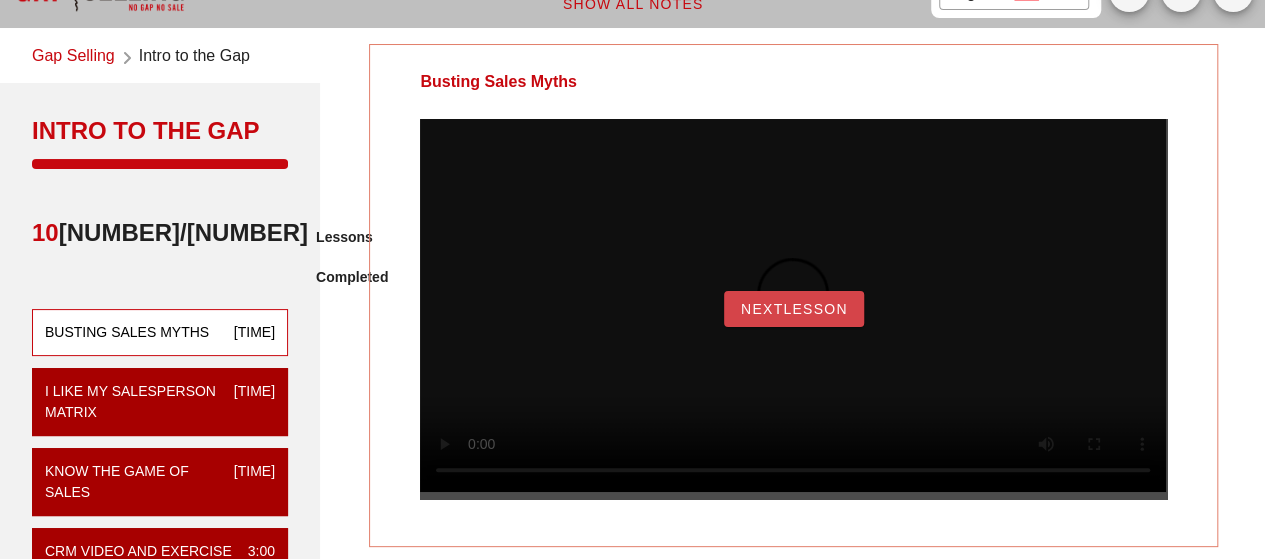 click on "NextLesson" at bounding box center (794, 309) 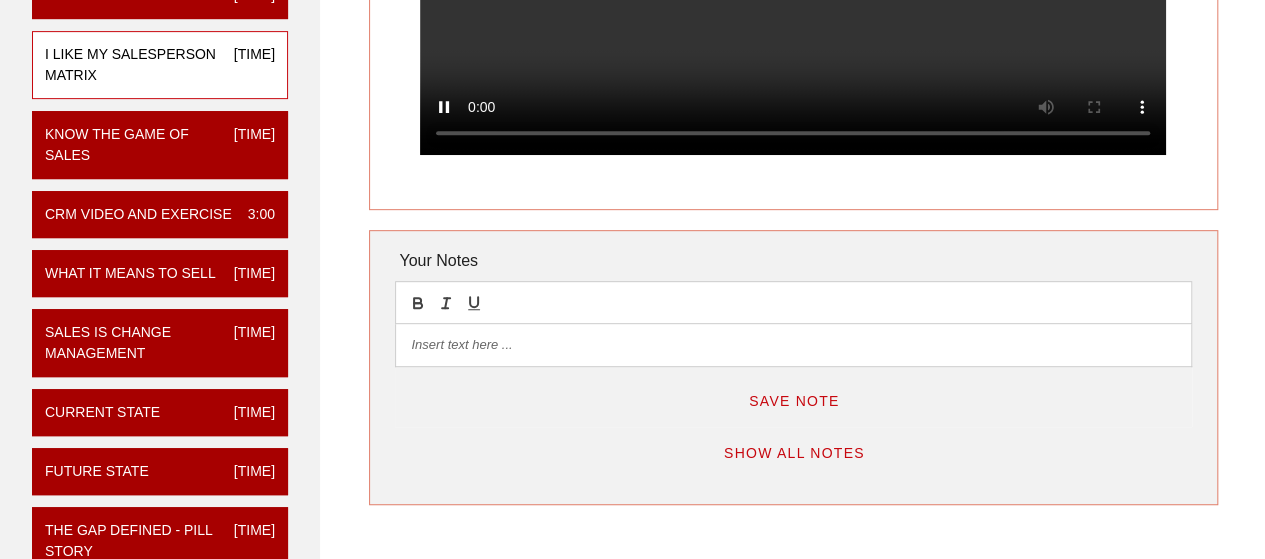 scroll, scrollTop: 392, scrollLeft: 0, axis: vertical 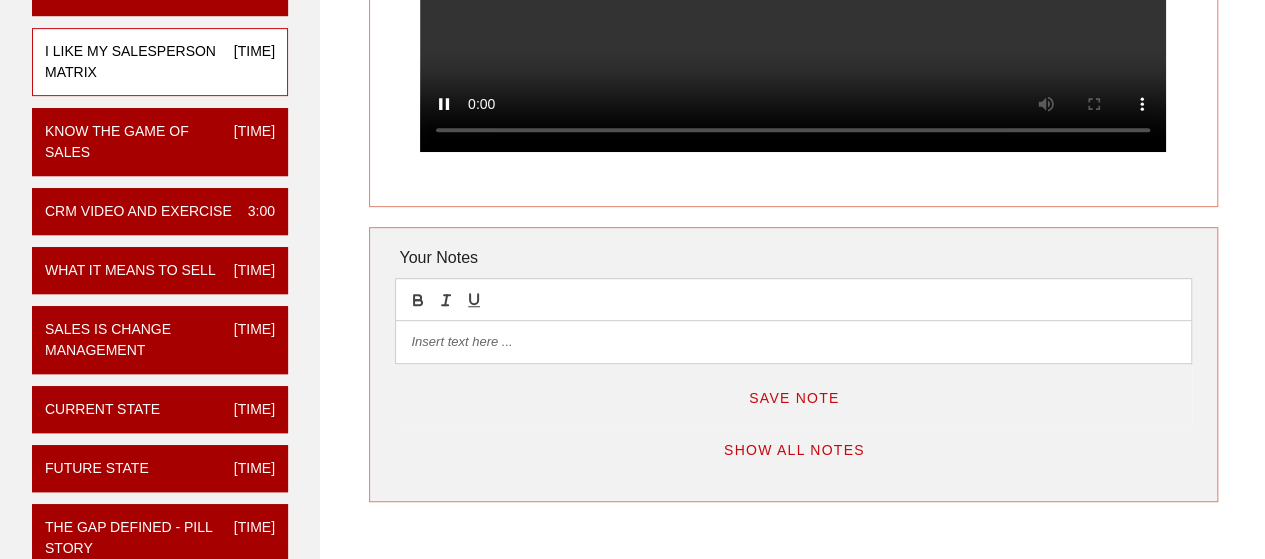 drag, startPoint x: 454, startPoint y: 369, endPoint x: 472, endPoint y: 373, distance: 18.439089 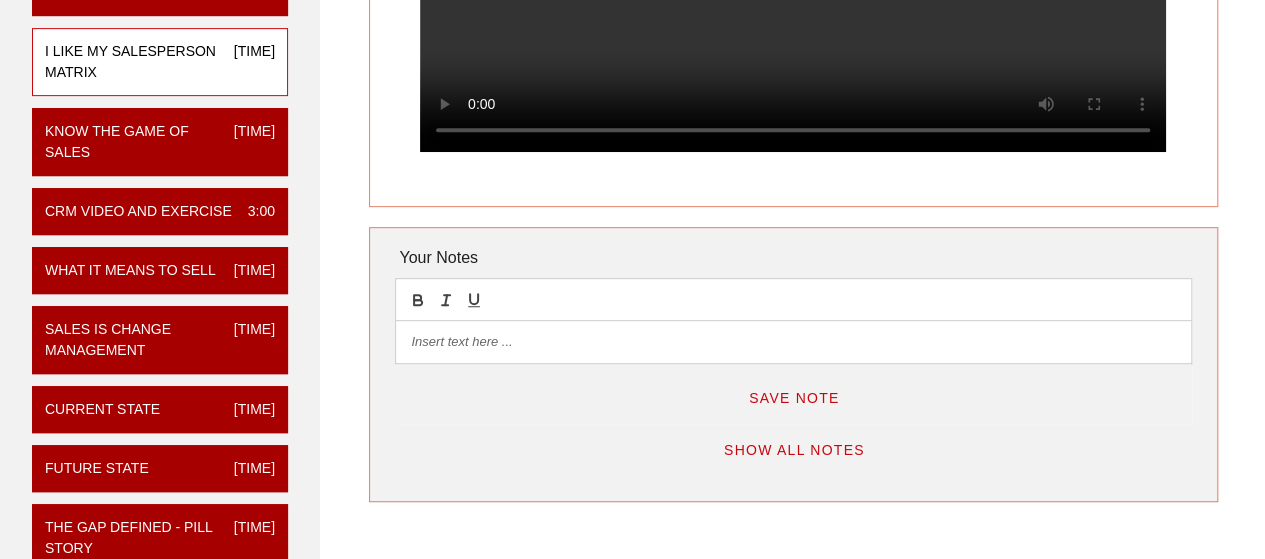 click at bounding box center (793, 342) 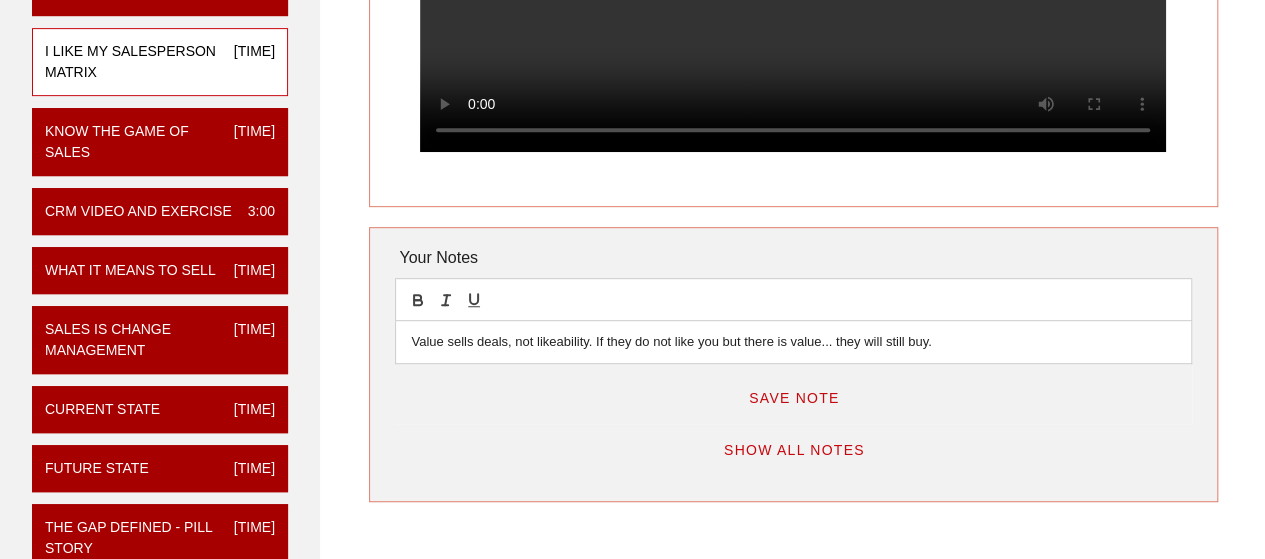 click on "Value sells deals, not likeability. If they do not like you but there is value... they will still buy." at bounding box center [793, 342] 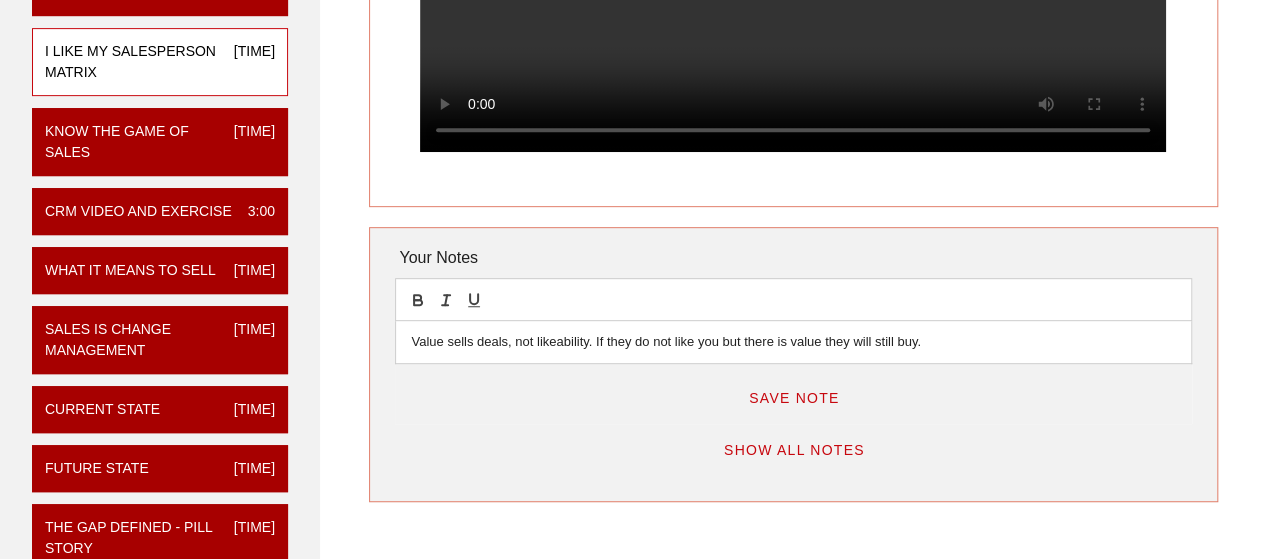 click on "Save Note" at bounding box center (794, 398) 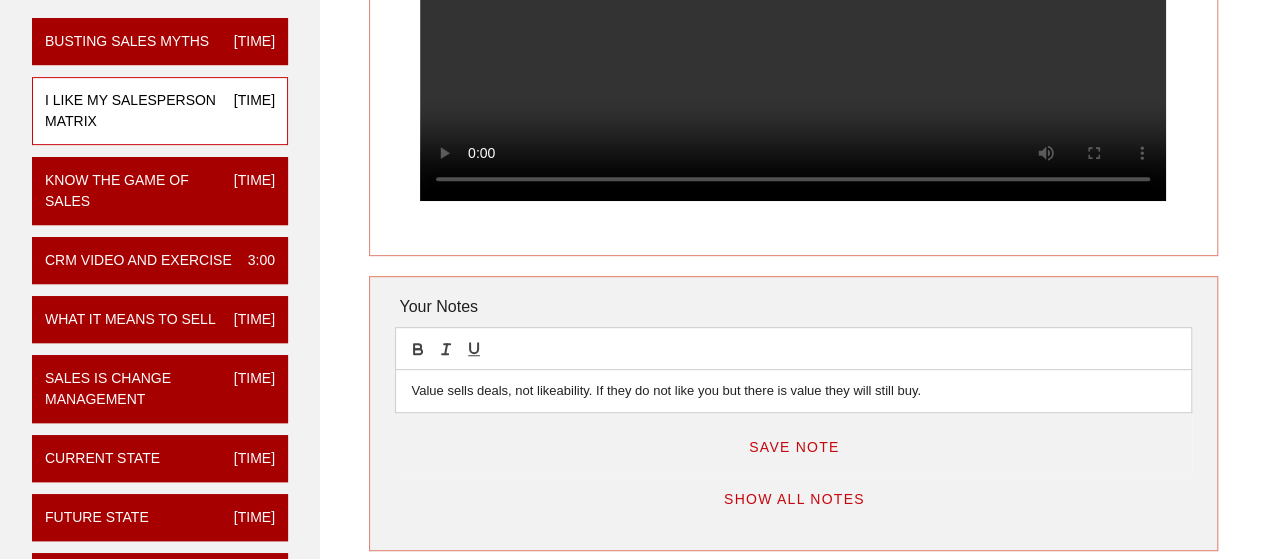 scroll, scrollTop: 342, scrollLeft: 0, axis: vertical 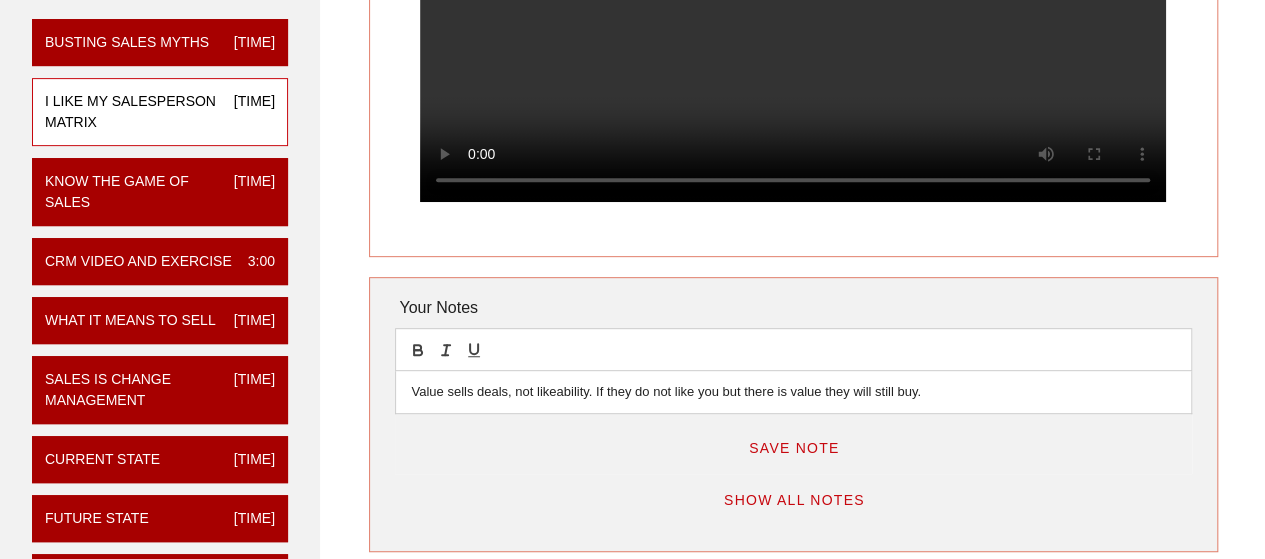click on "Save Note" at bounding box center [794, 448] 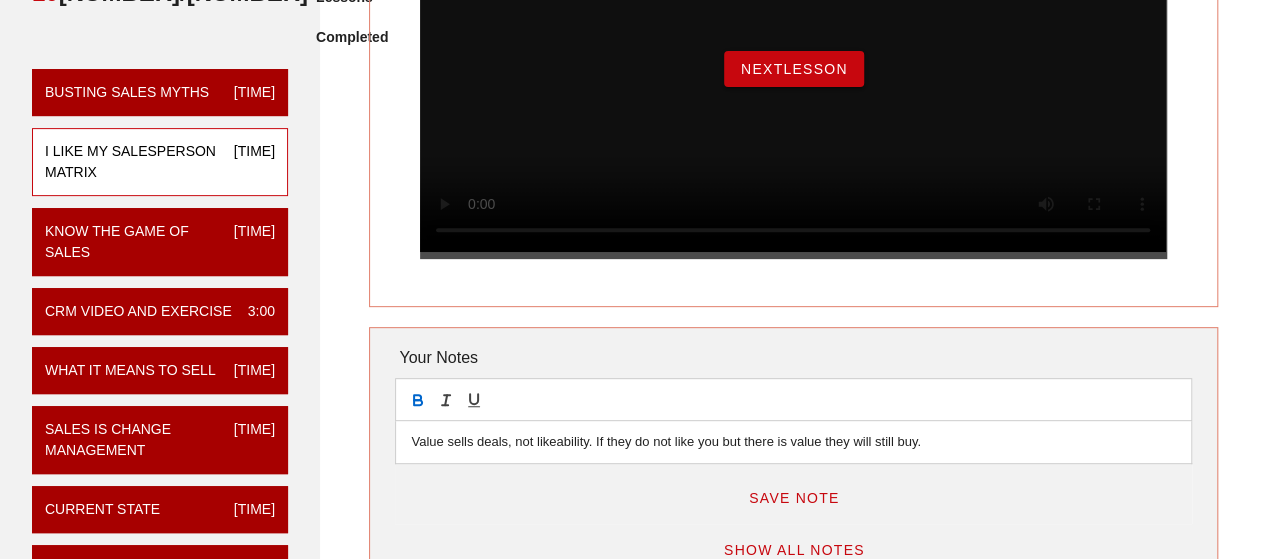 scroll, scrollTop: 270, scrollLeft: 0, axis: vertical 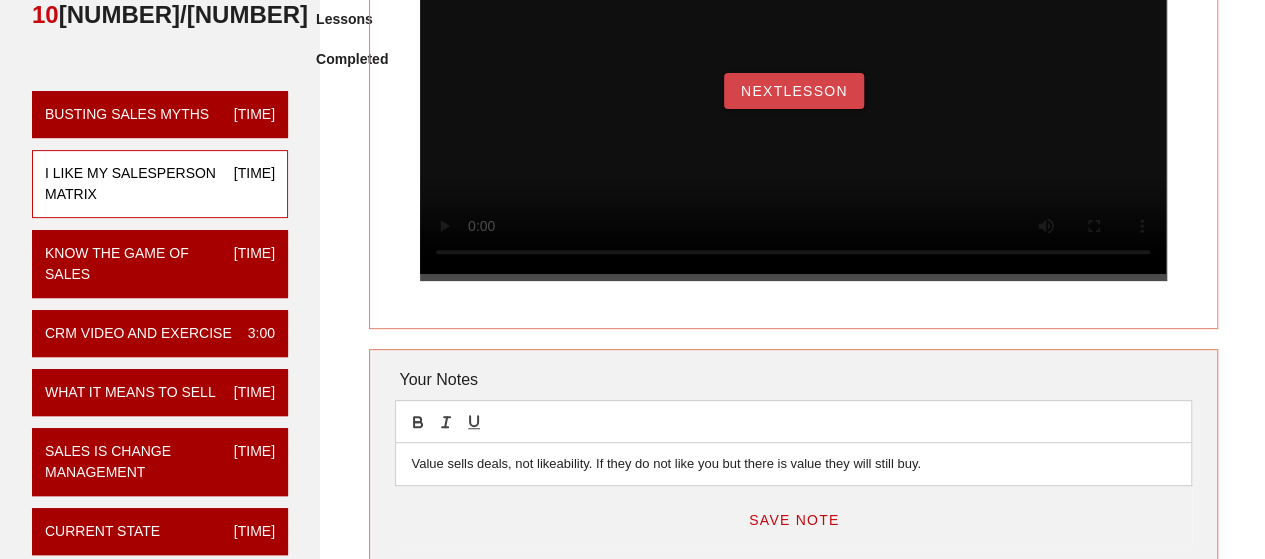 click on "NextLesson" at bounding box center [794, 91] 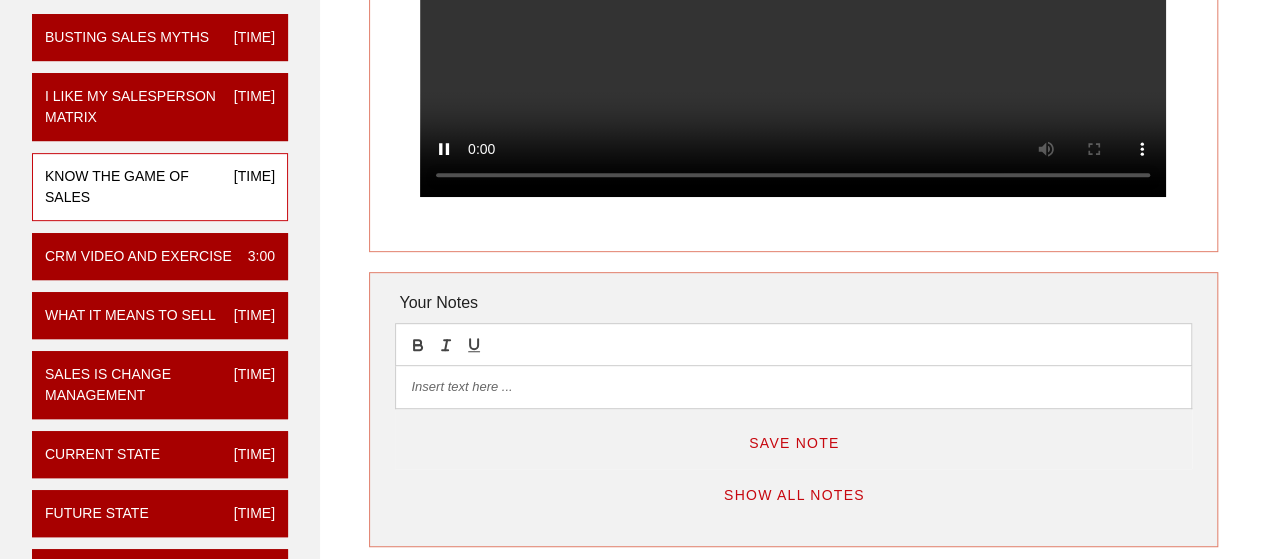 scroll, scrollTop: 349, scrollLeft: 0, axis: vertical 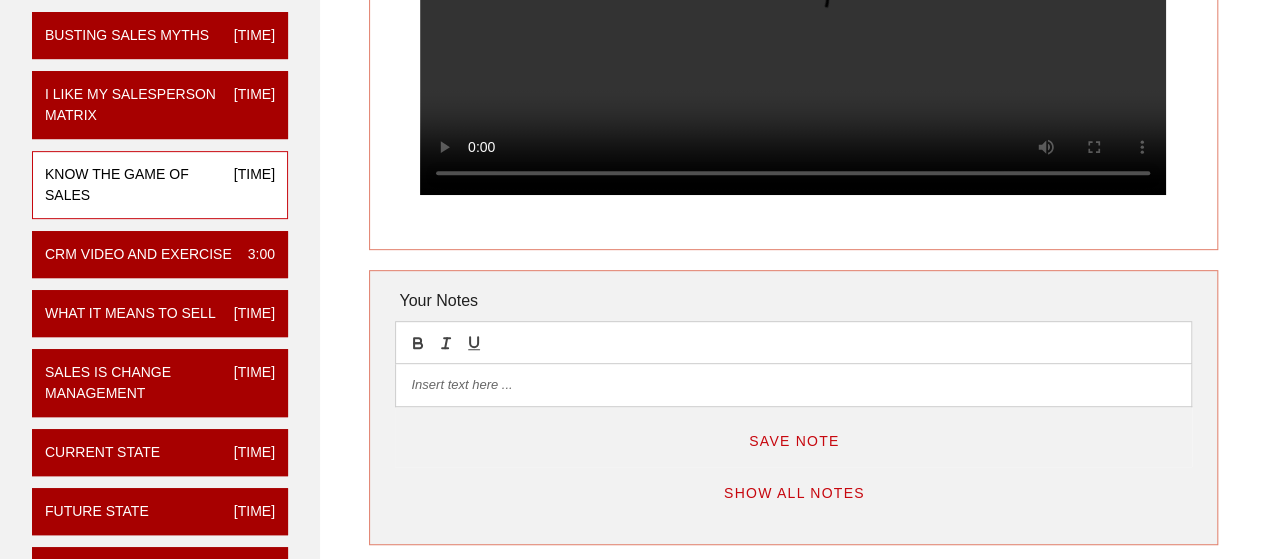 click at bounding box center [793, 385] 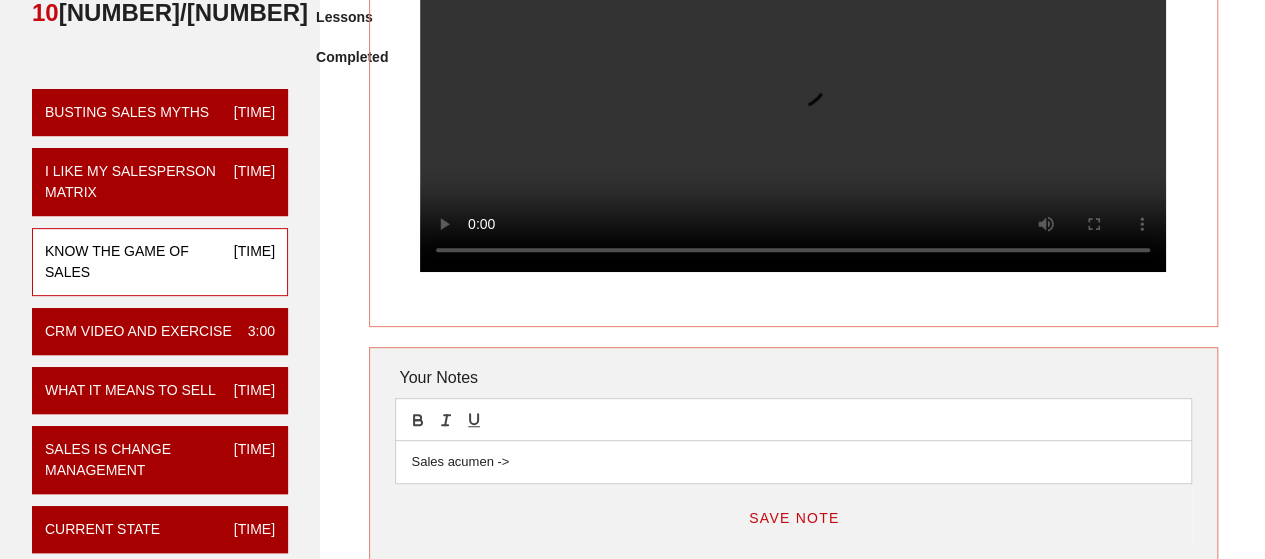 scroll, scrollTop: 277, scrollLeft: 0, axis: vertical 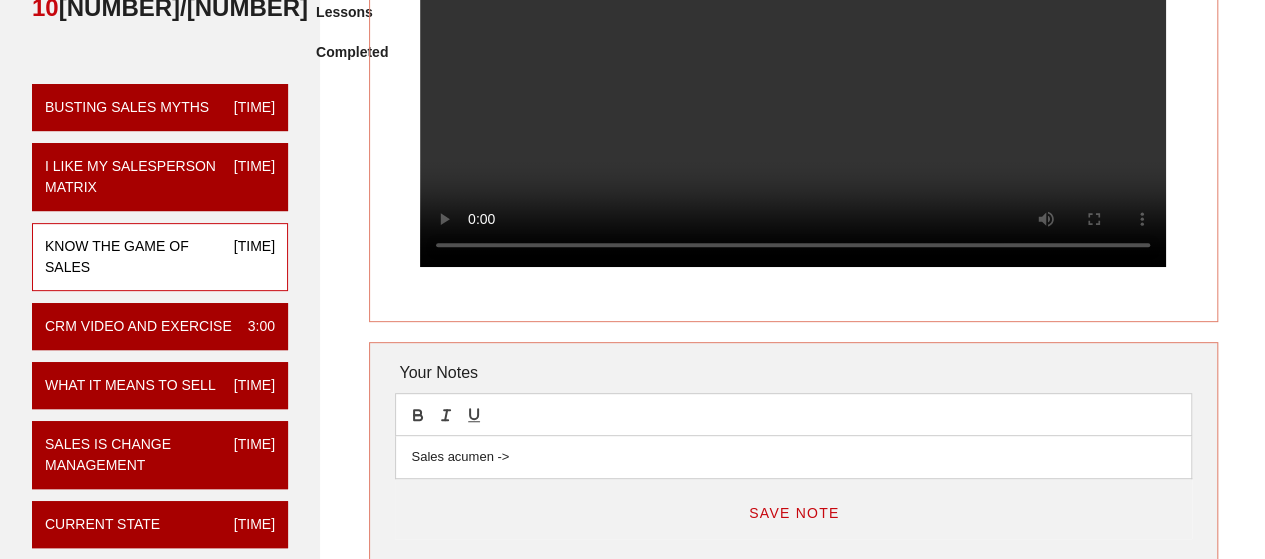 click on "Sales acumen ->" at bounding box center [793, 457] 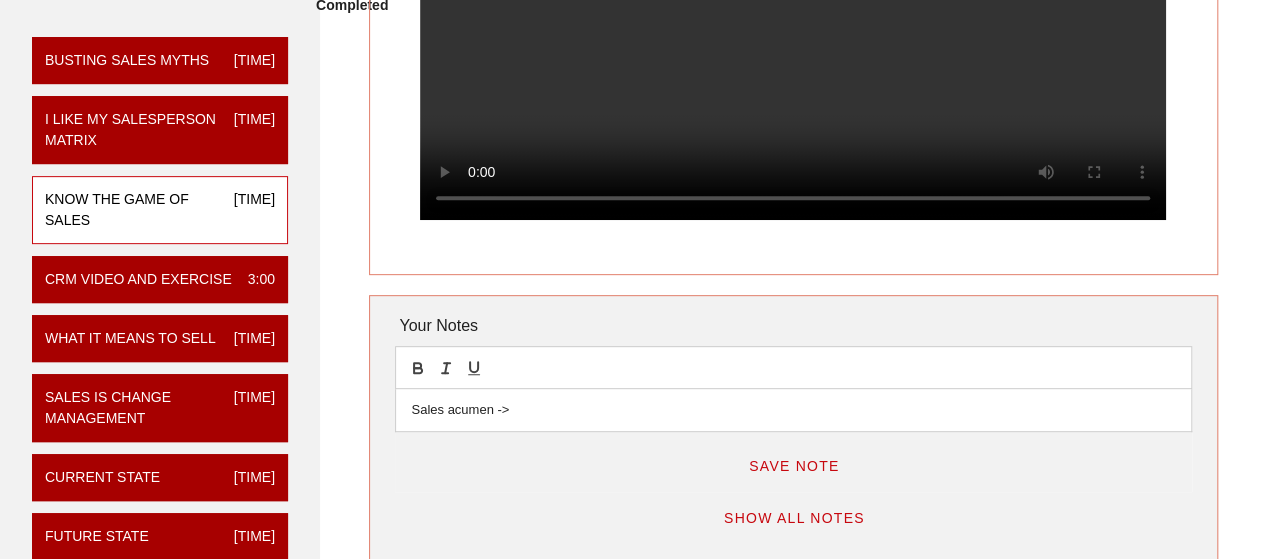 scroll, scrollTop: 336, scrollLeft: 0, axis: vertical 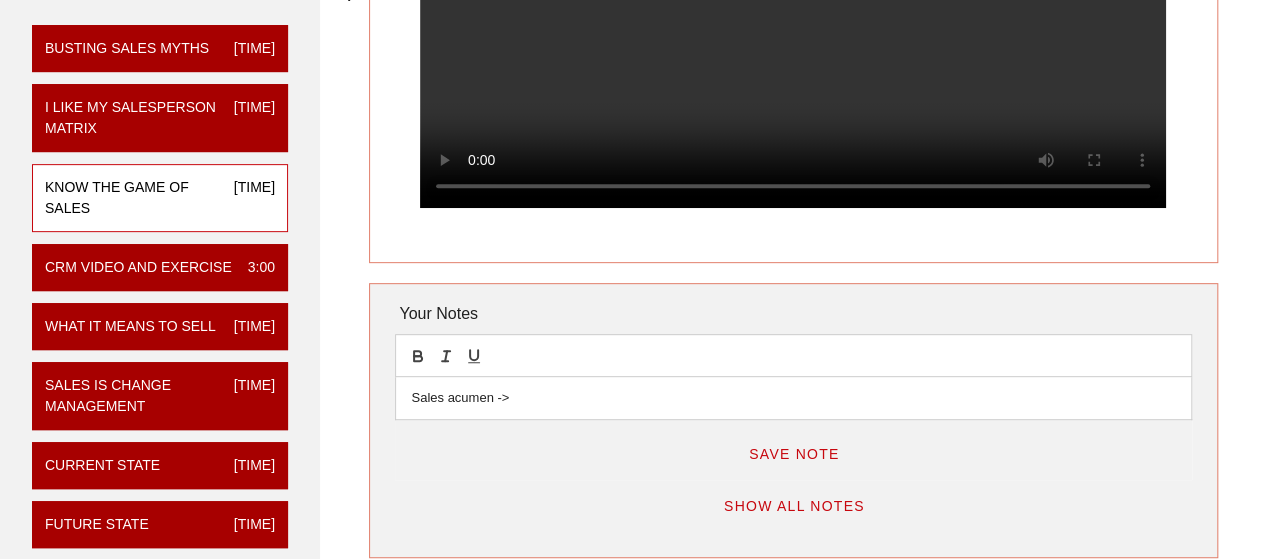 drag, startPoint x: 529, startPoint y: 426, endPoint x: 365, endPoint y: 419, distance: 164.14932 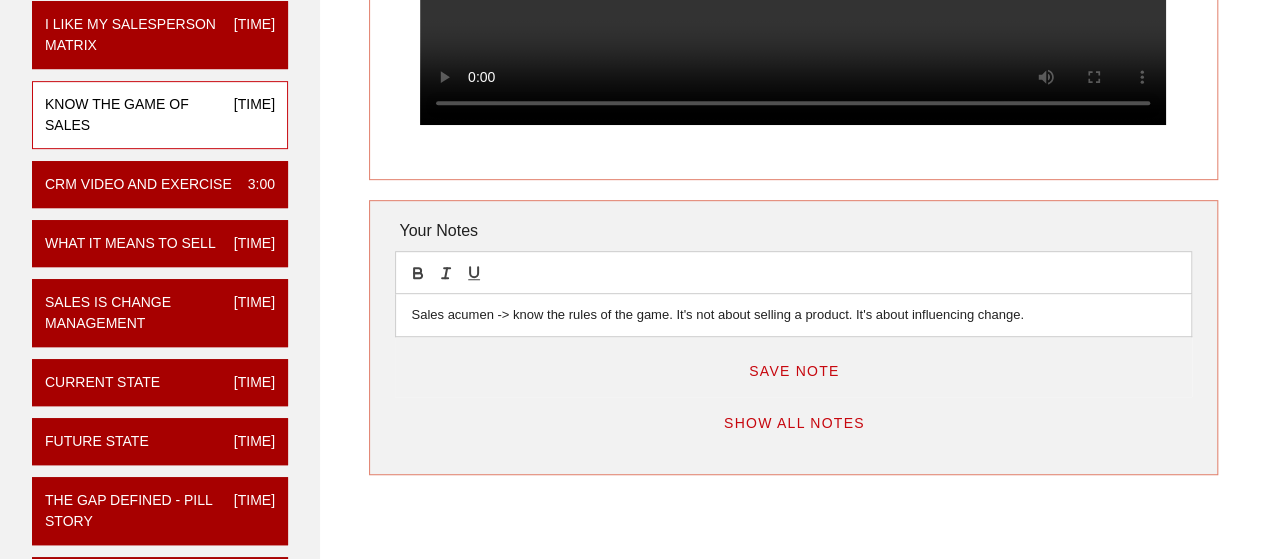 scroll, scrollTop: 422, scrollLeft: 0, axis: vertical 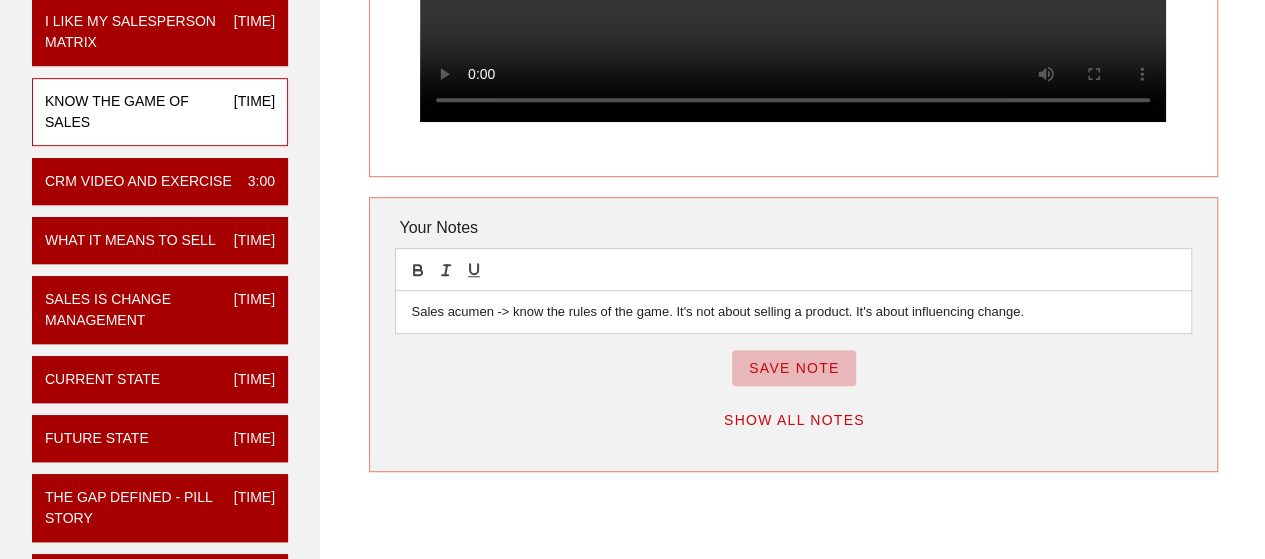 click on "Save Note" at bounding box center [794, 368] 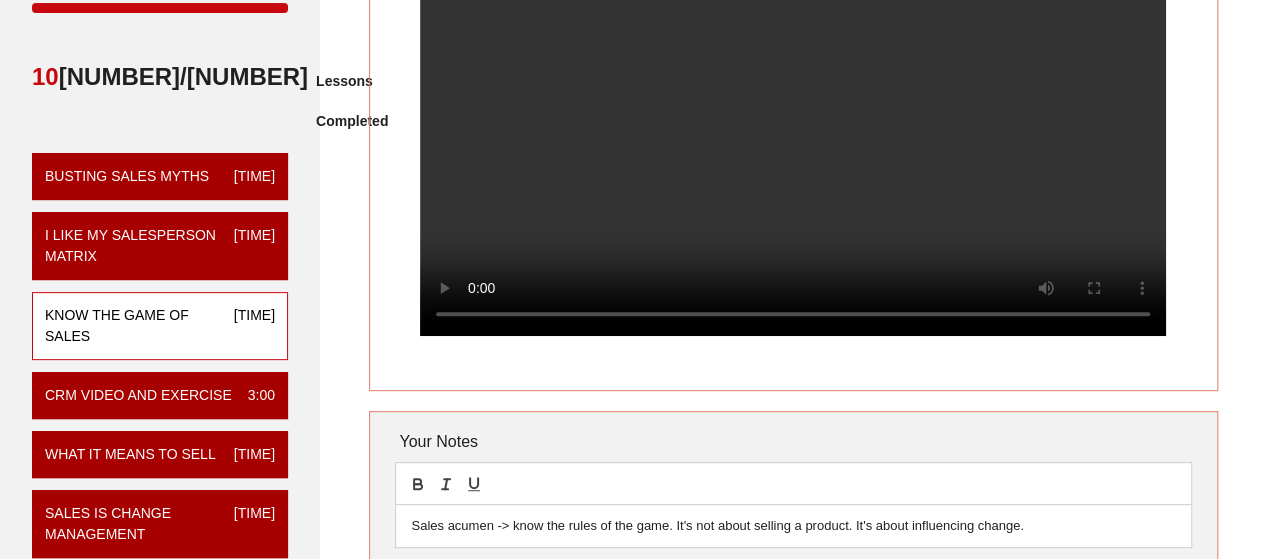 scroll, scrollTop: 292, scrollLeft: 0, axis: vertical 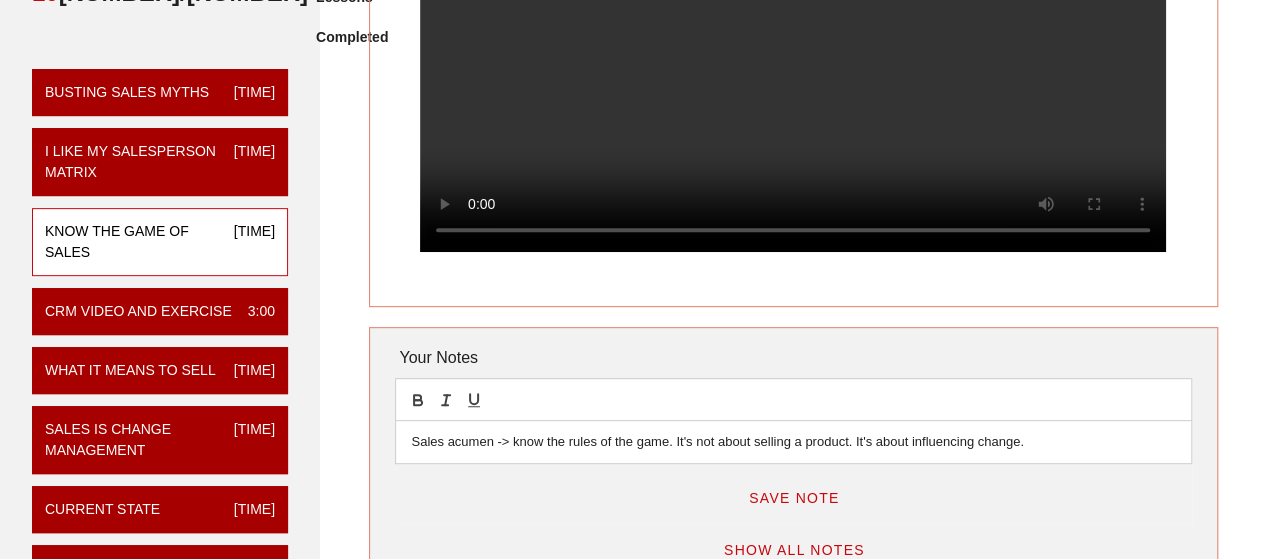 click on "Sales acumen -> know the rules of the game. It's not about selling a product. It's about influencing change." at bounding box center (793, 442) 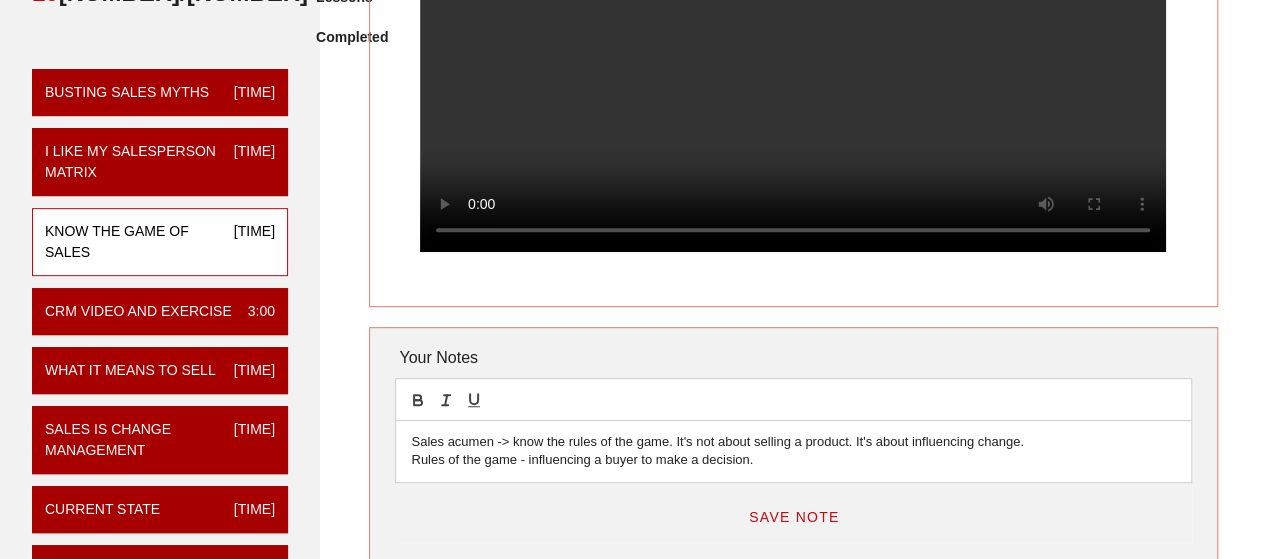 click on "Save Note" at bounding box center [794, 517] 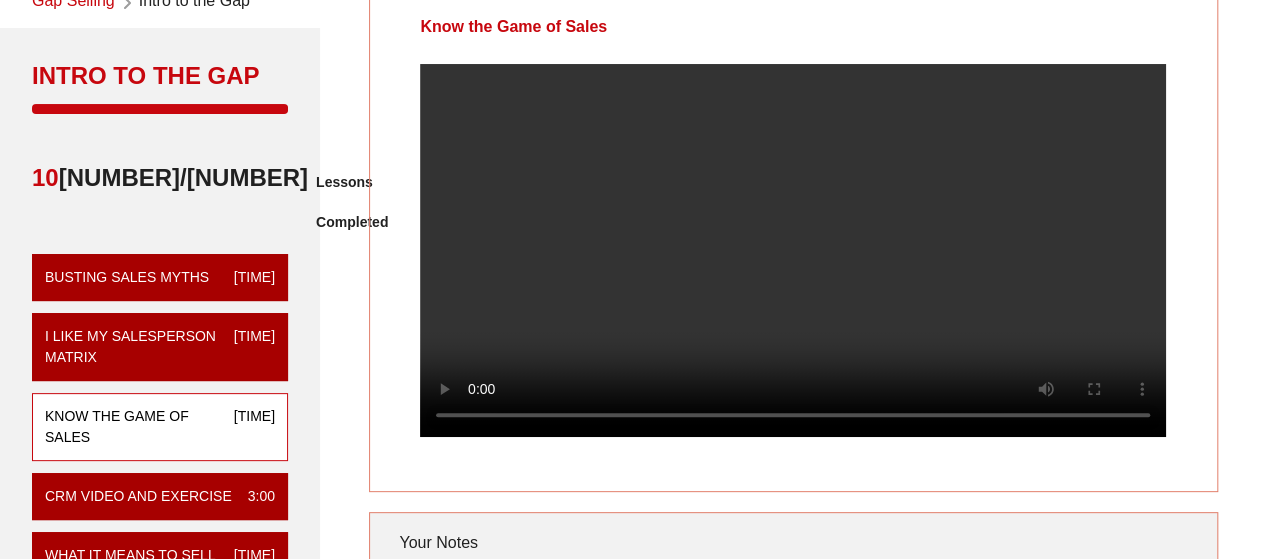 scroll, scrollTop: 110, scrollLeft: 0, axis: vertical 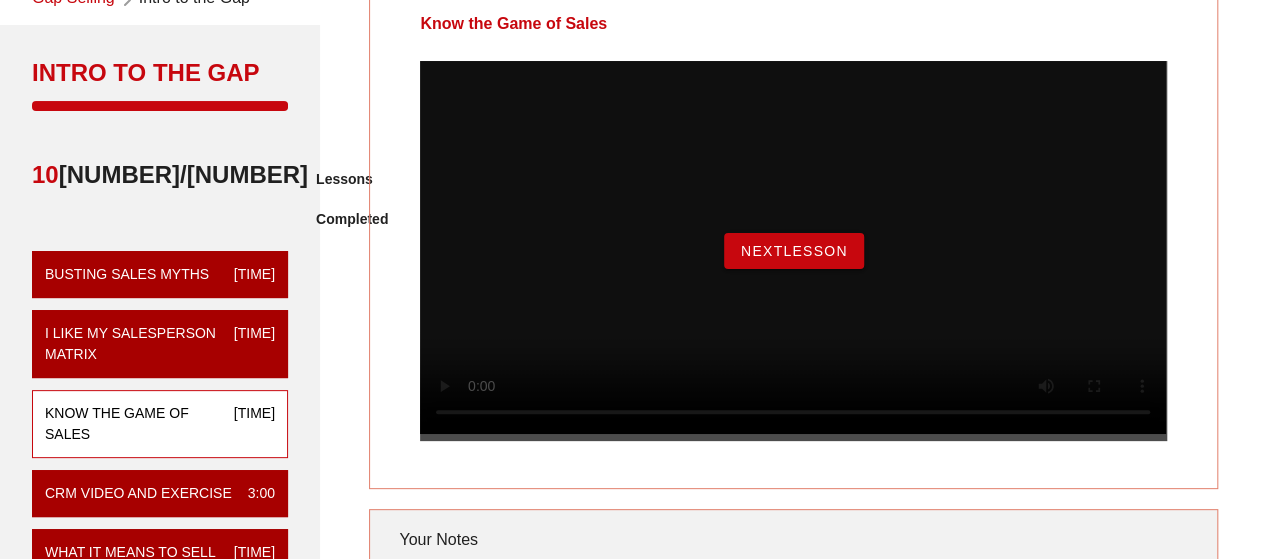 click on "NextLesson" at bounding box center [794, 251] 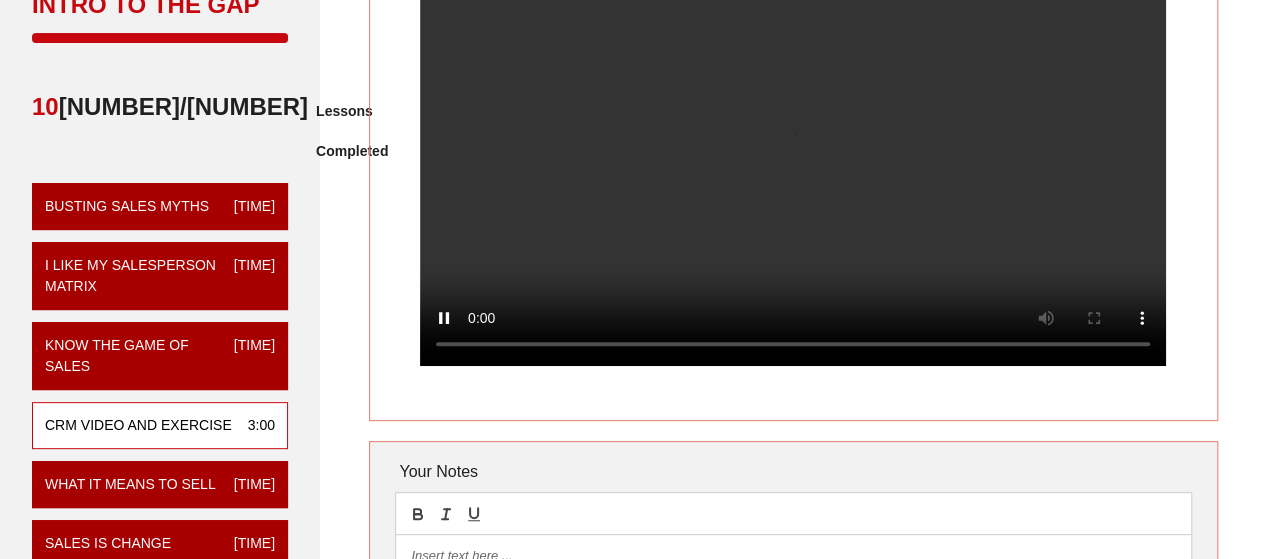 scroll, scrollTop: 176, scrollLeft: 0, axis: vertical 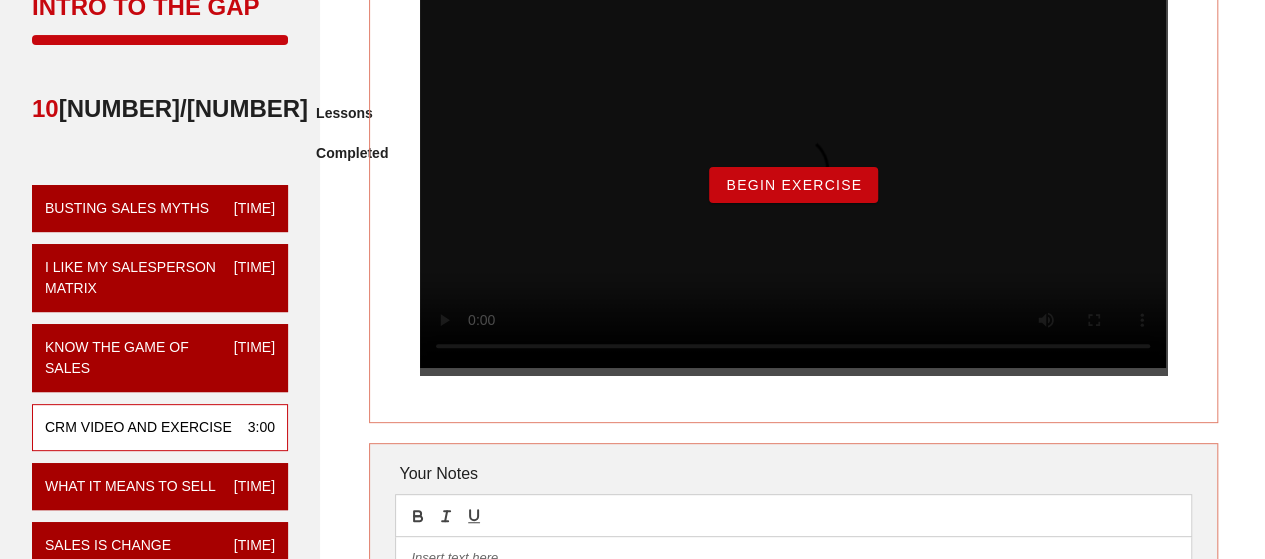 click on "Begin Exercise" at bounding box center [793, 185] 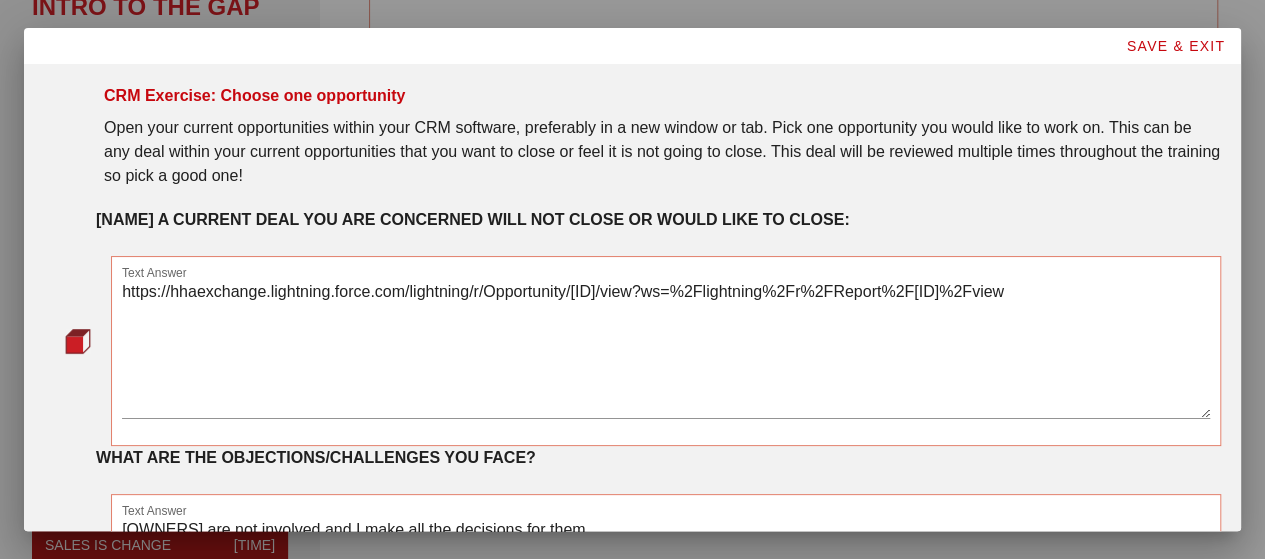 scroll, scrollTop: 0, scrollLeft: 0, axis: both 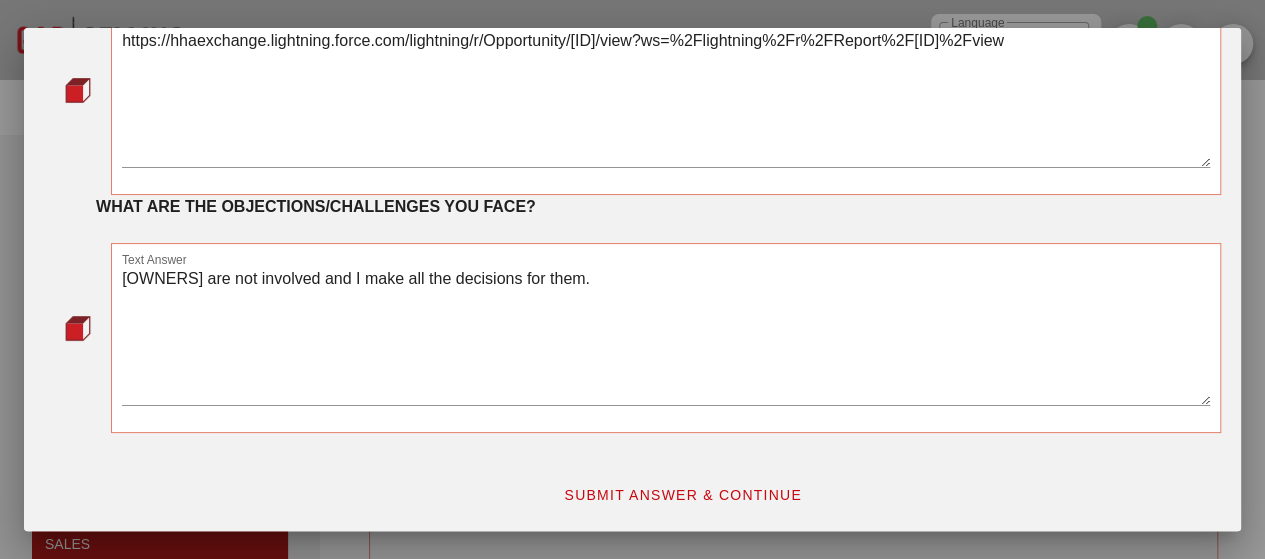 click on "SUBMIT ANSWER & CONTINUE" at bounding box center (682, 495) 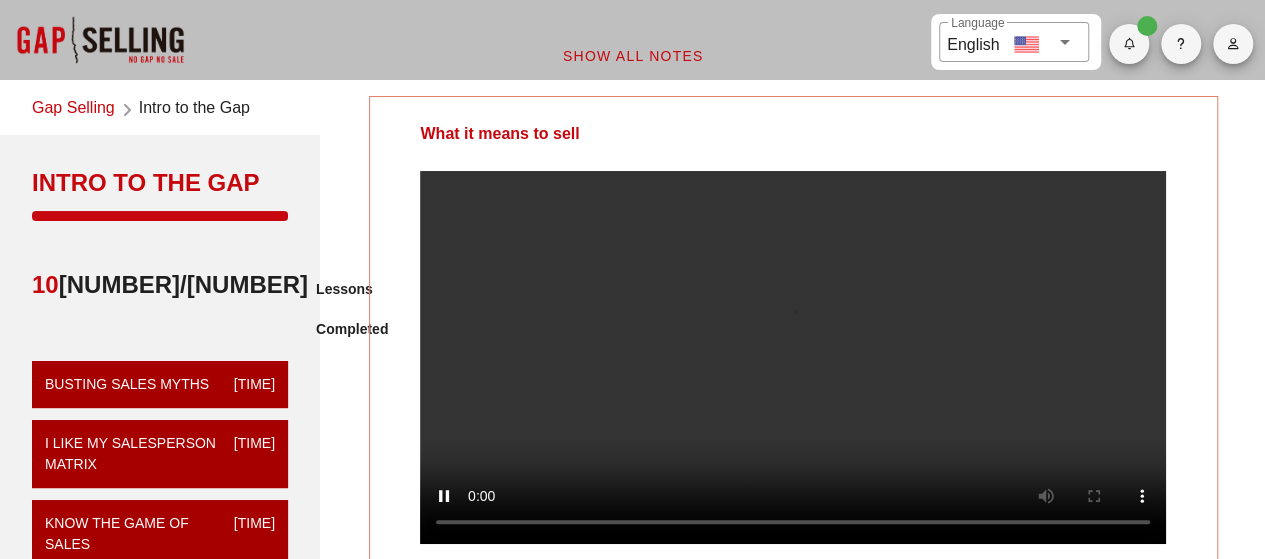 scroll, scrollTop: 0, scrollLeft: 0, axis: both 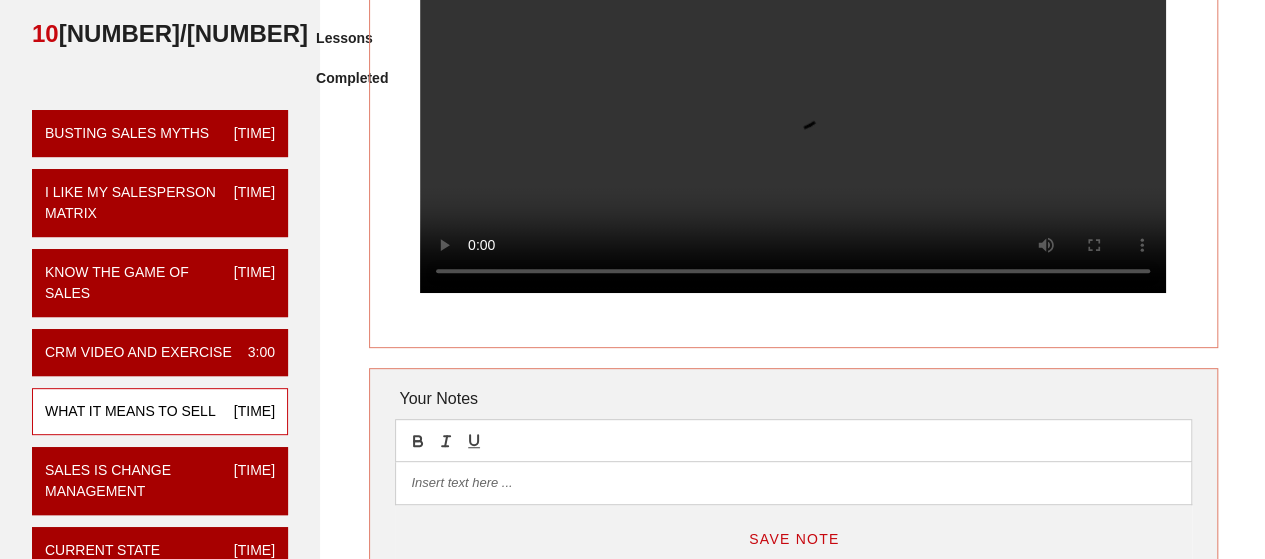 click at bounding box center [793, 483] 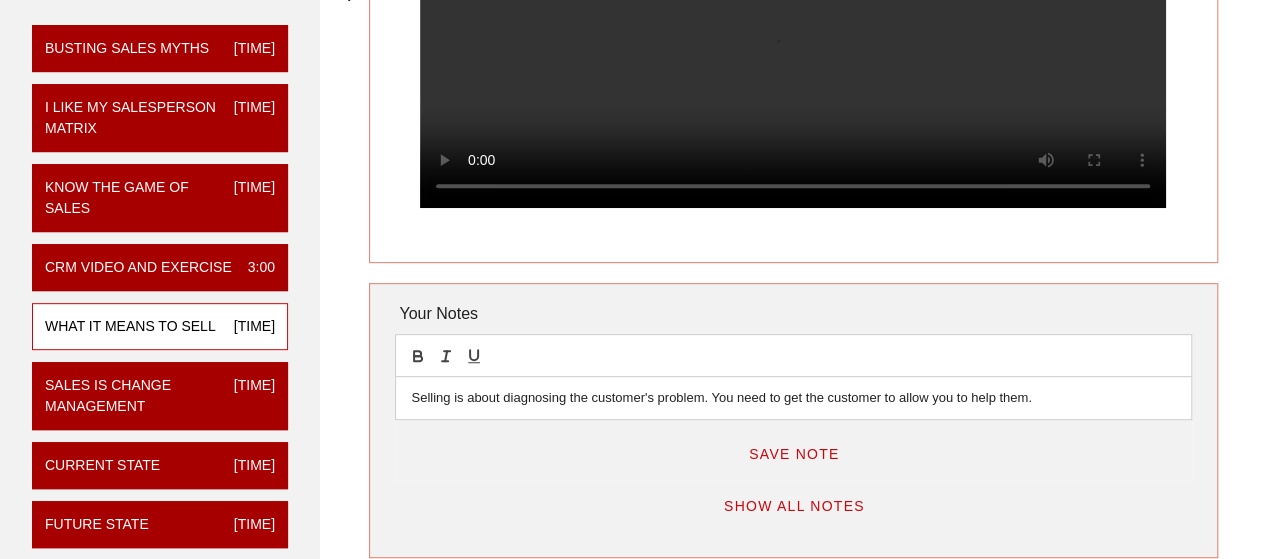 scroll, scrollTop: 349, scrollLeft: 0, axis: vertical 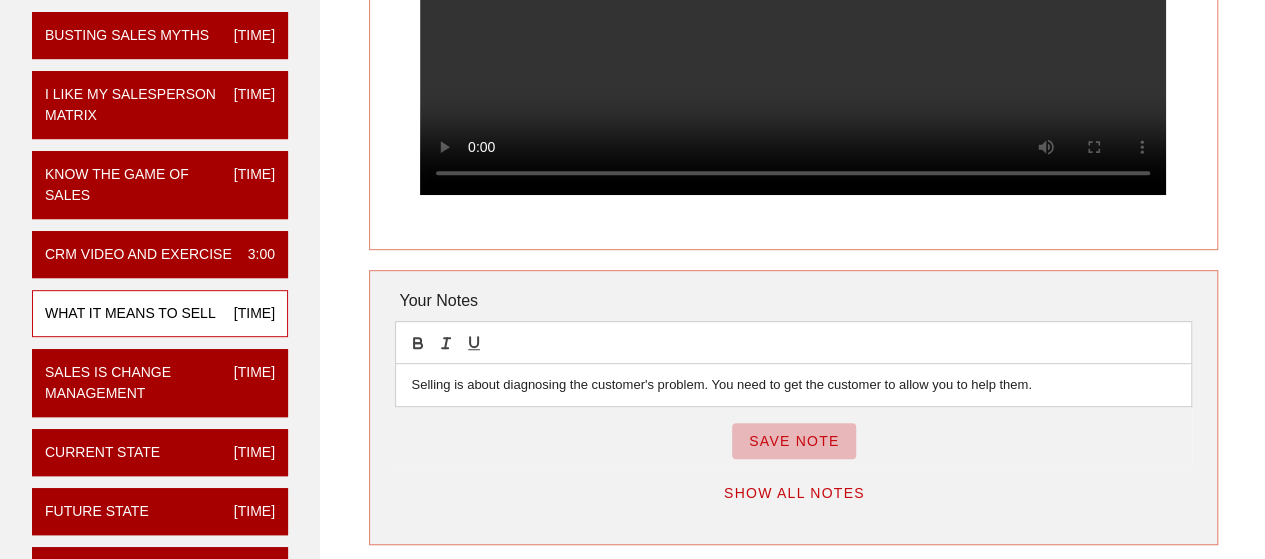 click on "Save Note" at bounding box center [794, 441] 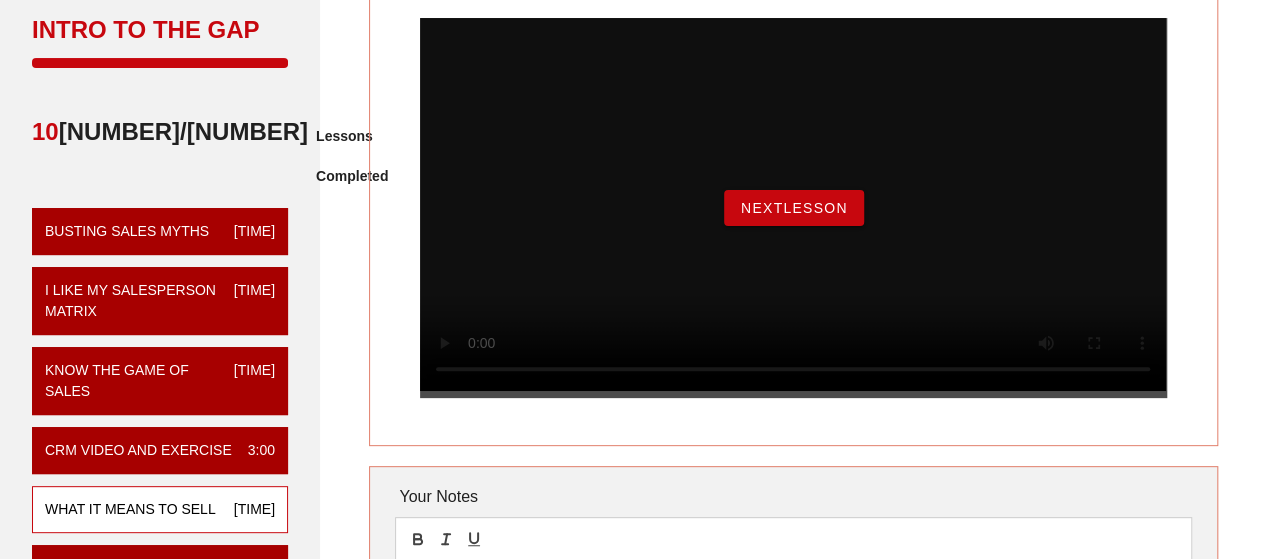 scroll, scrollTop: 130, scrollLeft: 0, axis: vertical 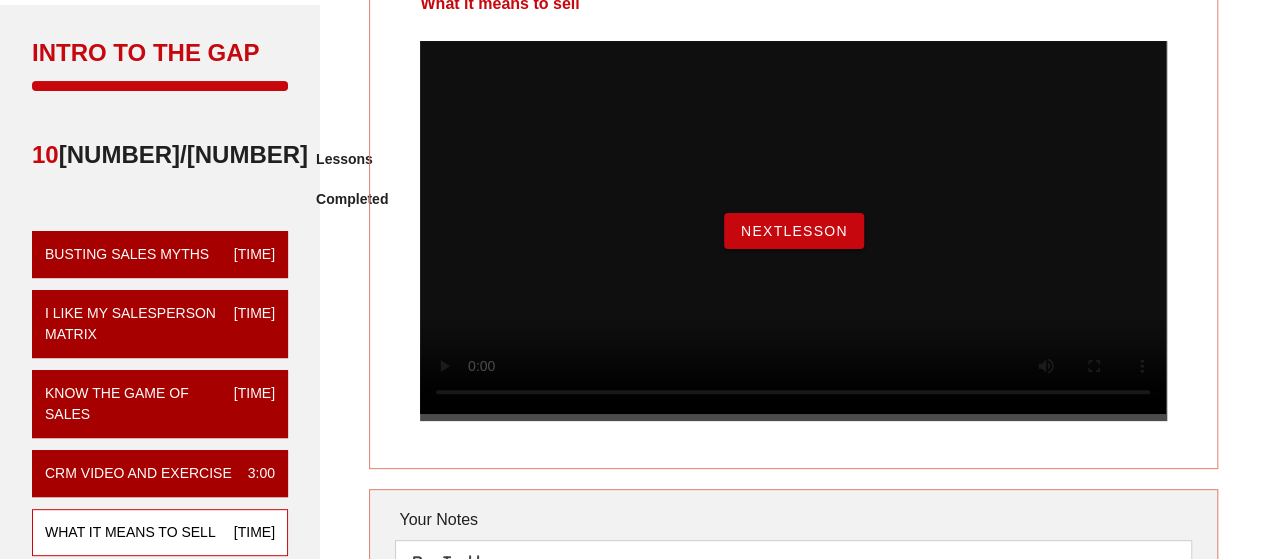 click on "NextLesson" at bounding box center [794, 231] 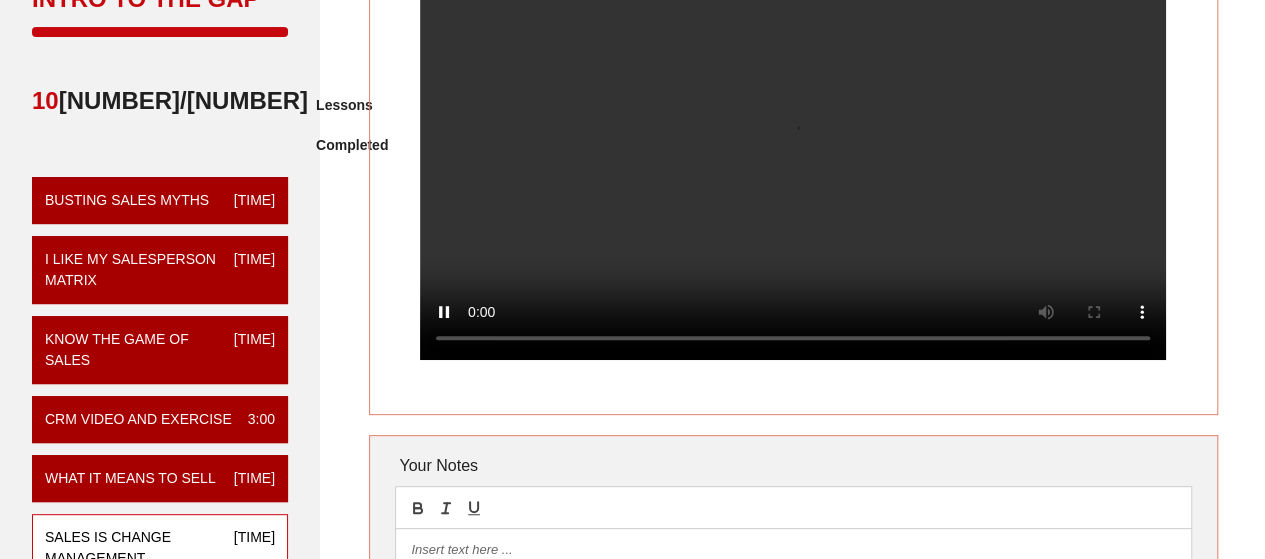 scroll, scrollTop: 167, scrollLeft: 0, axis: vertical 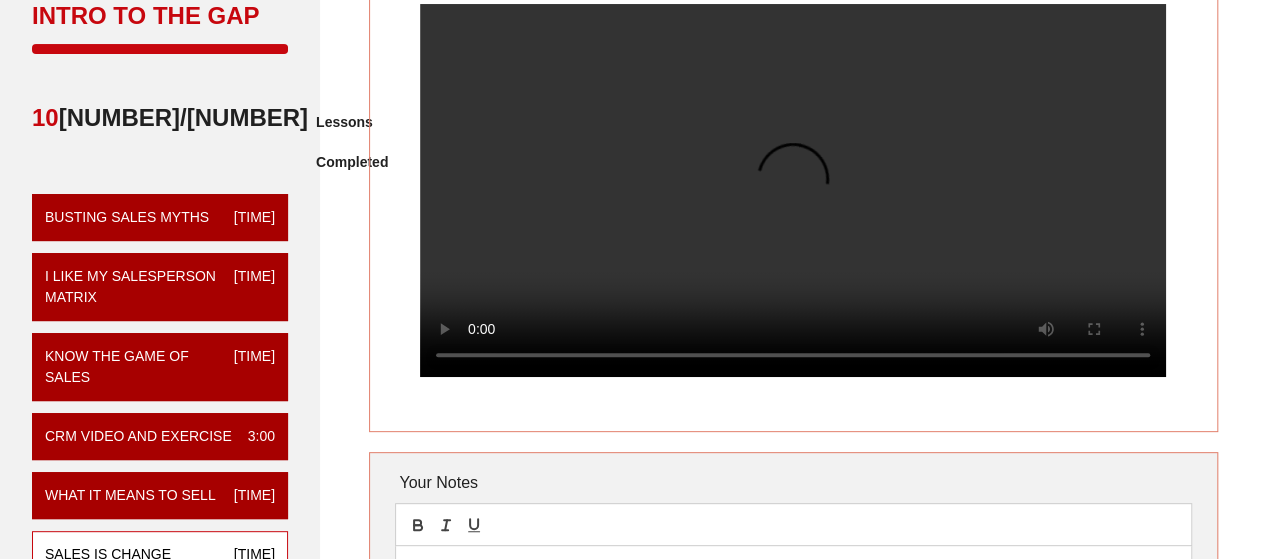 drag, startPoint x: 385, startPoint y: 441, endPoint x: 334, endPoint y: 341, distance: 112.25417 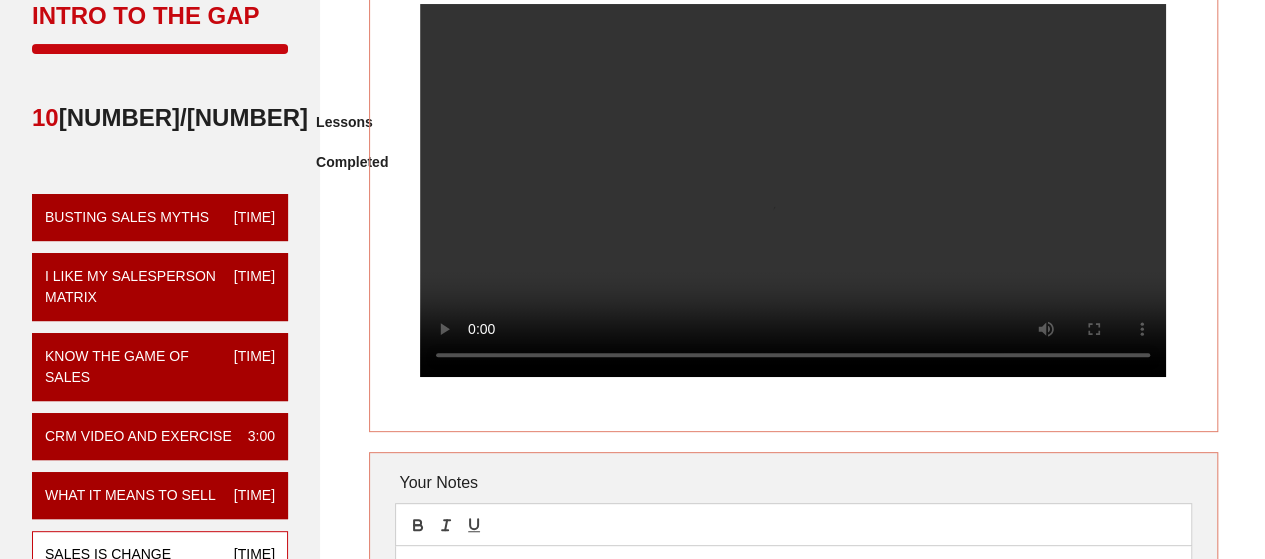 click on "Sales is Change Management  Your Notes                       Save Note Show All Notes" at bounding box center (793, 408) 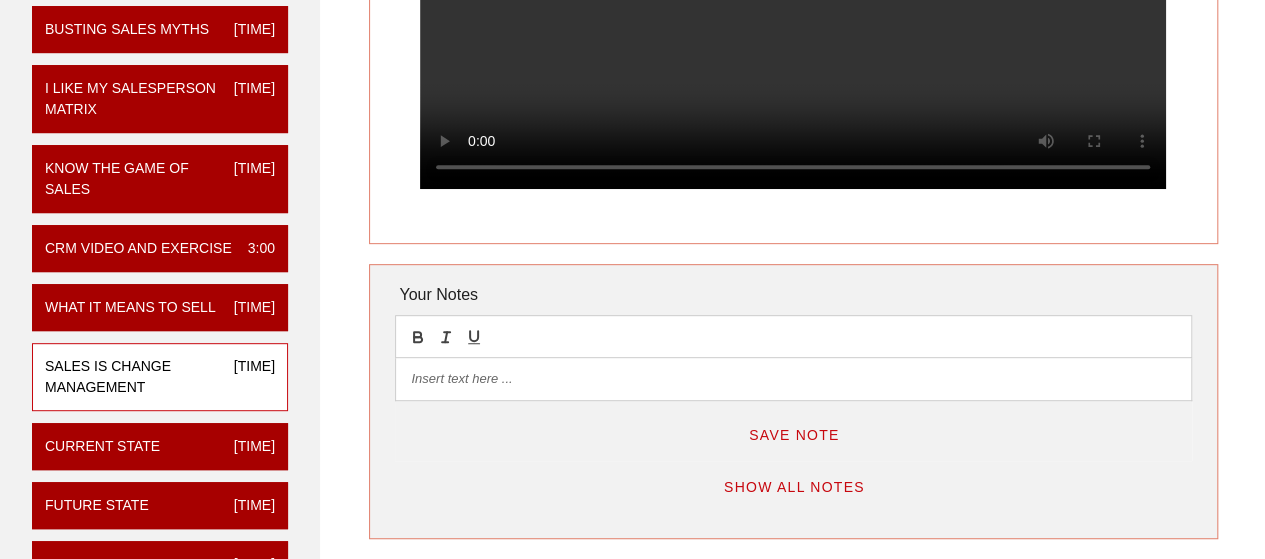 scroll, scrollTop: 365, scrollLeft: 0, axis: vertical 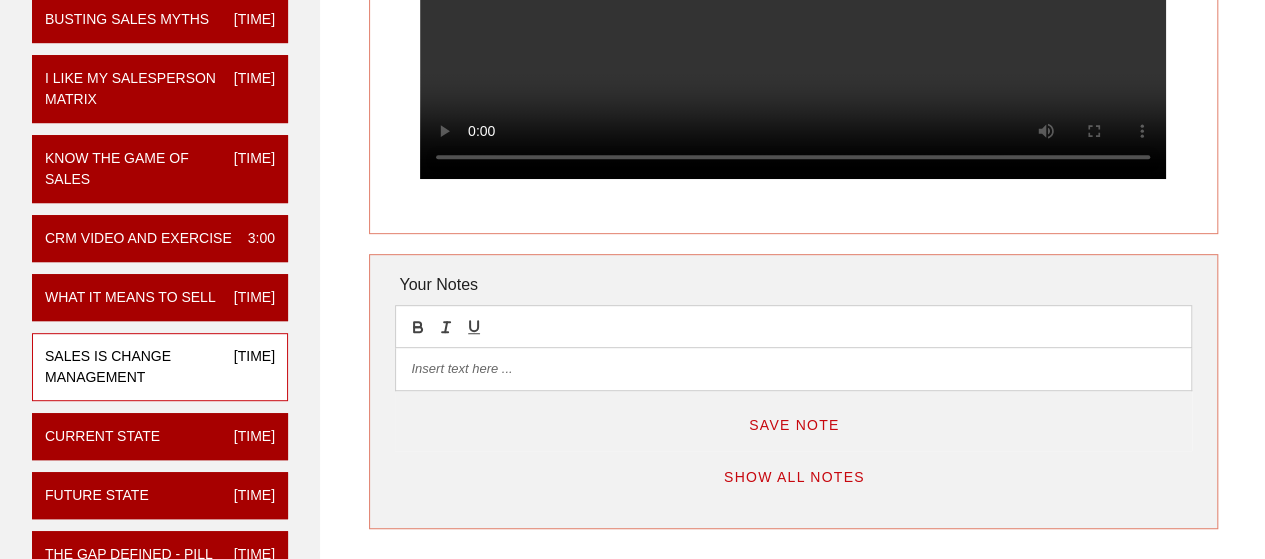 click at bounding box center [793, 369] 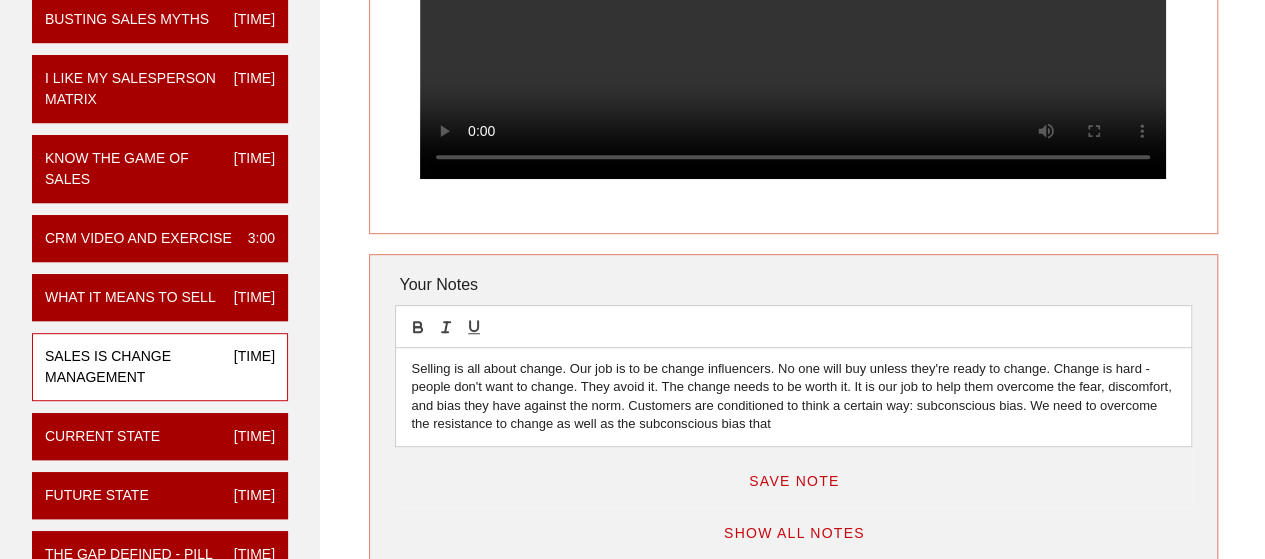 click on "Save Note" at bounding box center (794, 481) 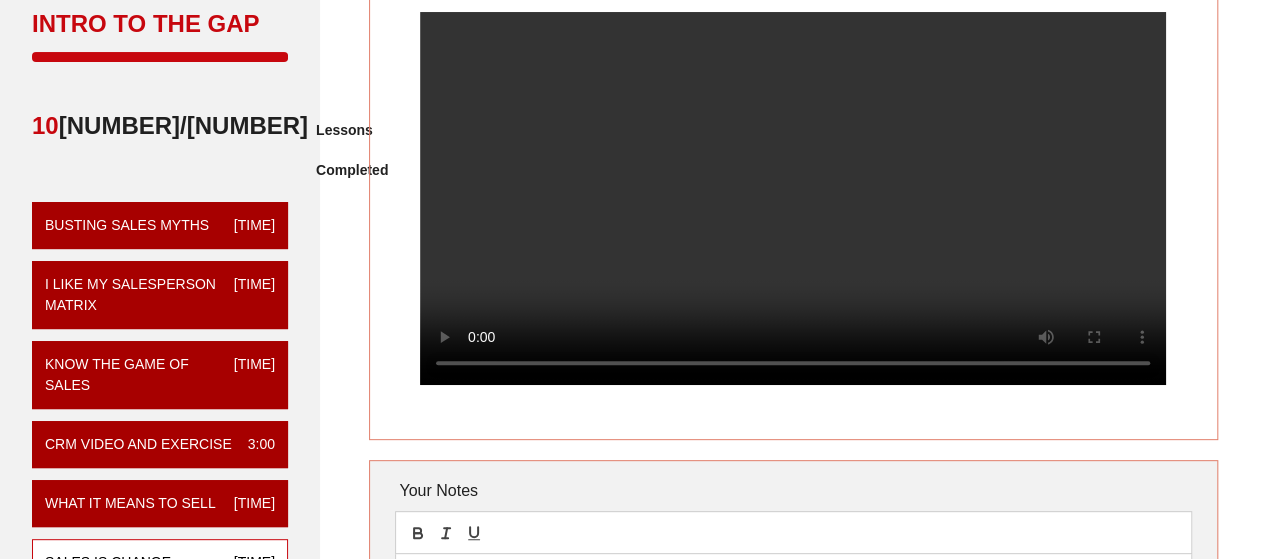 scroll, scrollTop: 158, scrollLeft: 0, axis: vertical 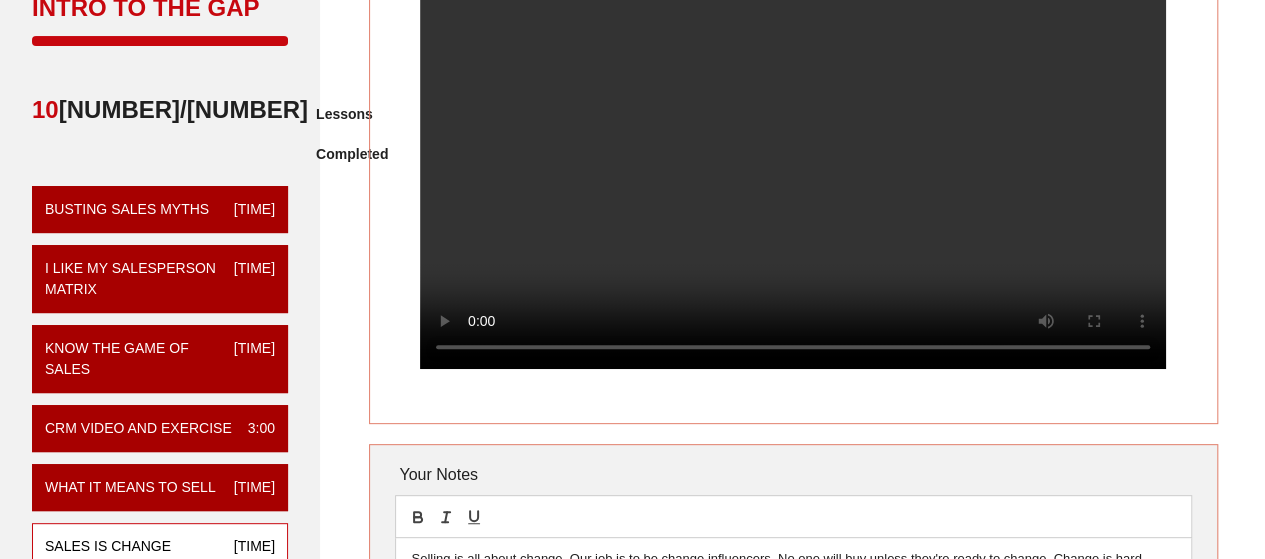 click at bounding box center [793, 198] 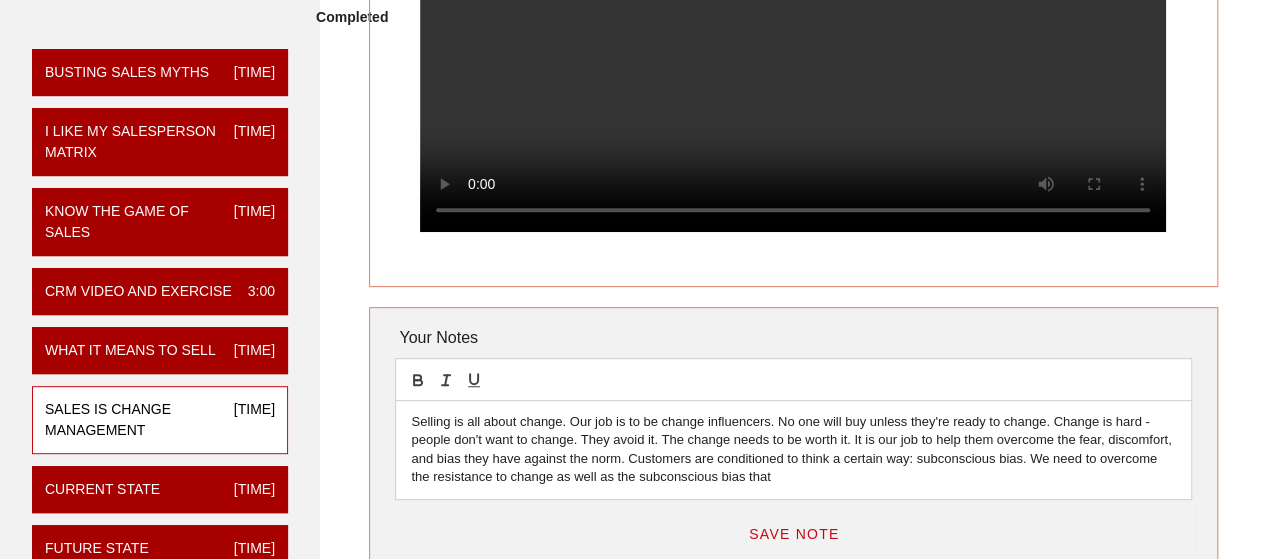 scroll, scrollTop: 316, scrollLeft: 0, axis: vertical 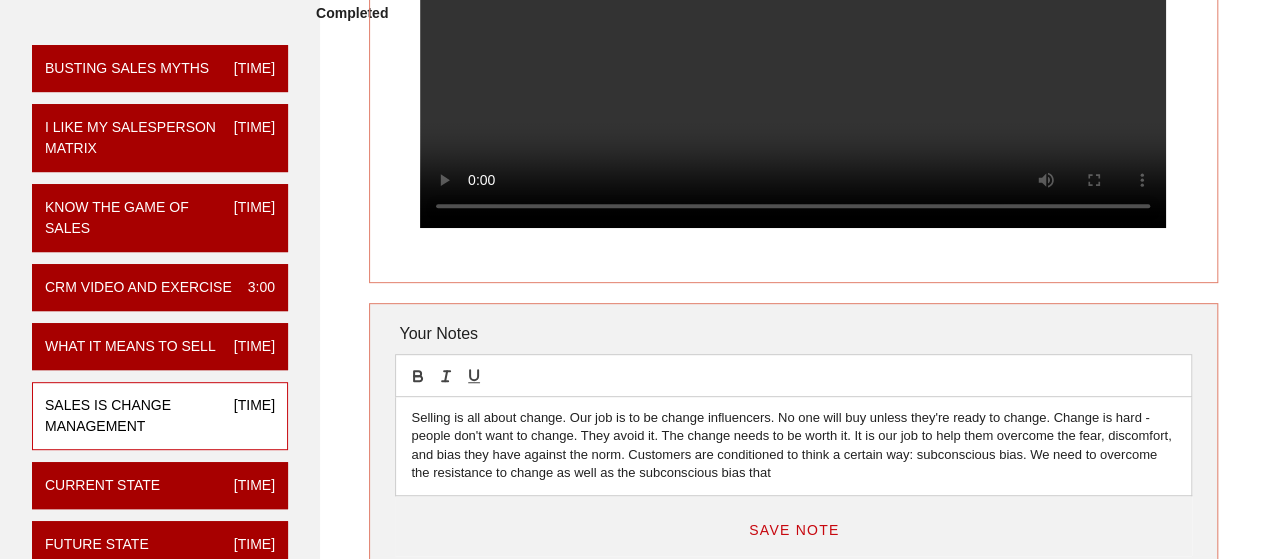 click on "Selling is all about change. Our job is to be change influencers. No one will buy unless they're ready to change. Change is hard - people don't want to change. They avoid it. The change needs to be worth it. It is our job to help them overcome the fear, discomfort, and bias they have against the norm. Customers are conditioned to think a certain way: subconscious bias. We need to overcome the resistance to change as well as the subconscious bias that" at bounding box center [793, 446] 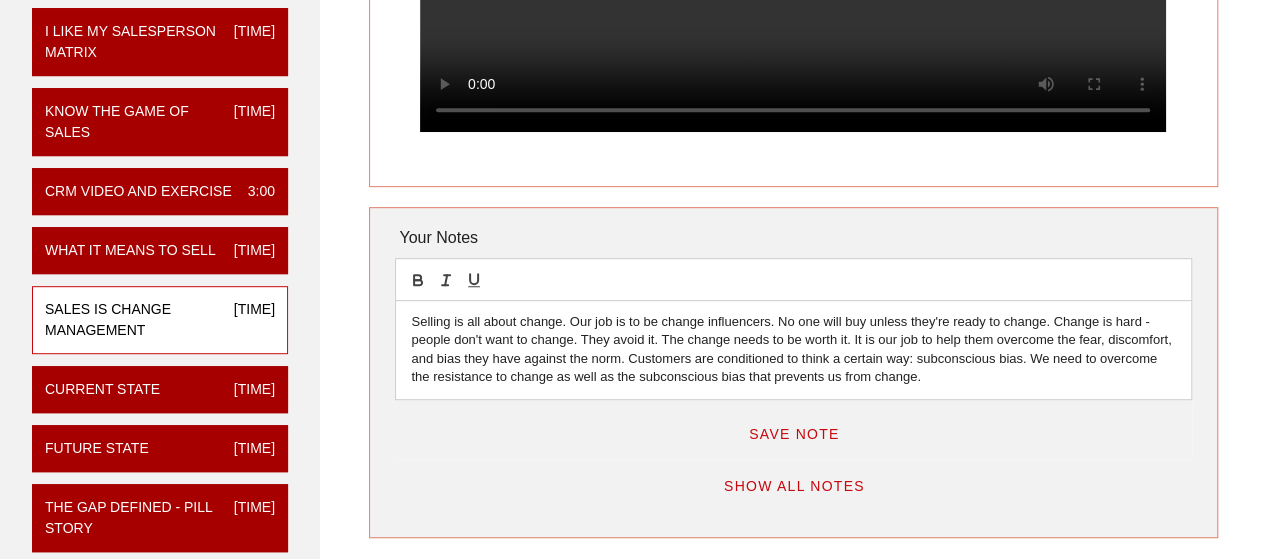 scroll, scrollTop: 414, scrollLeft: 0, axis: vertical 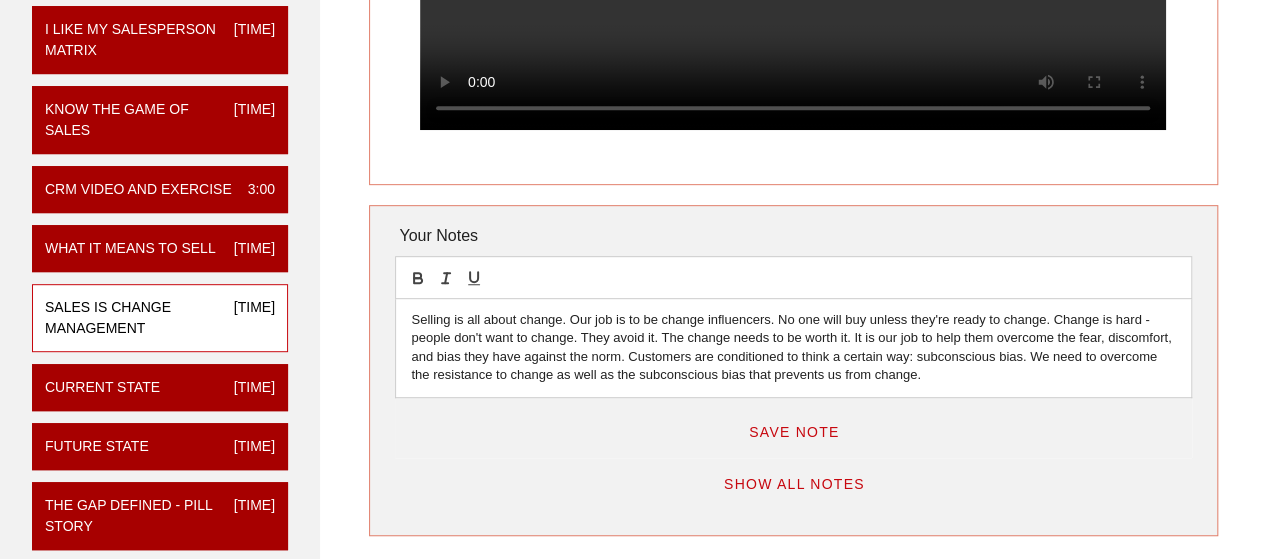 click on "Save Note" at bounding box center [794, 432] 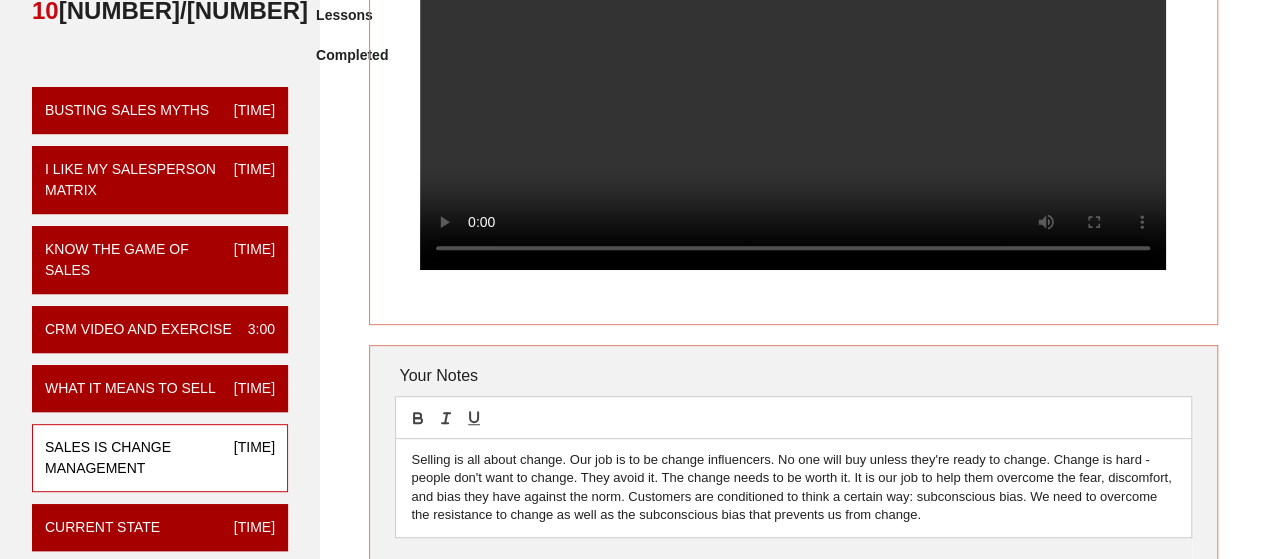 scroll, scrollTop: 271, scrollLeft: 0, axis: vertical 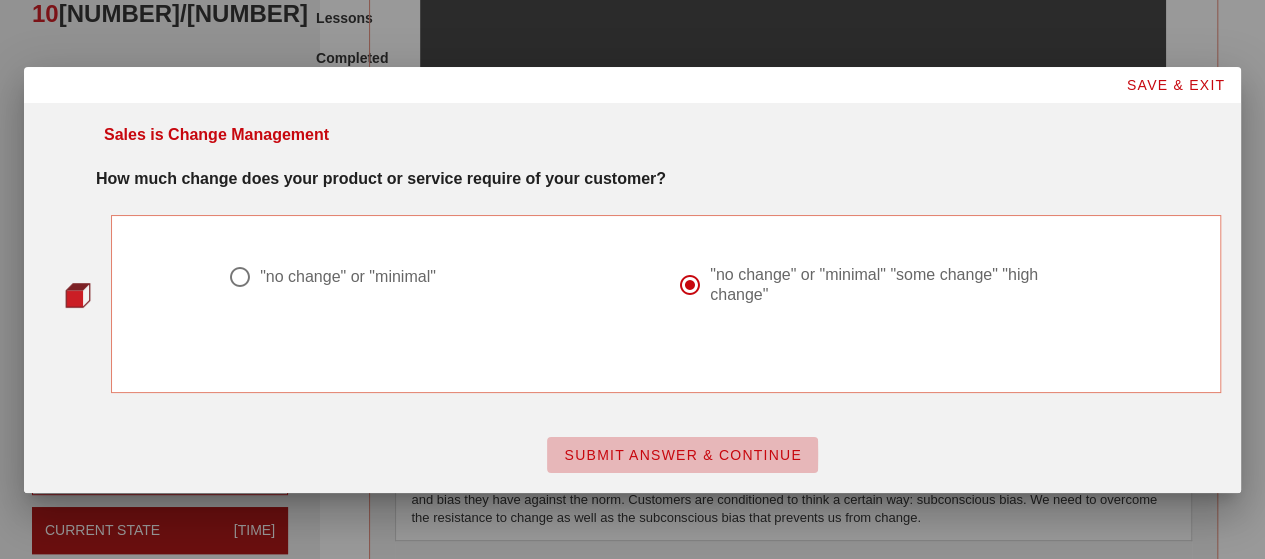 click on "SUBMIT ANSWER & CONTINUE" at bounding box center [682, 455] 